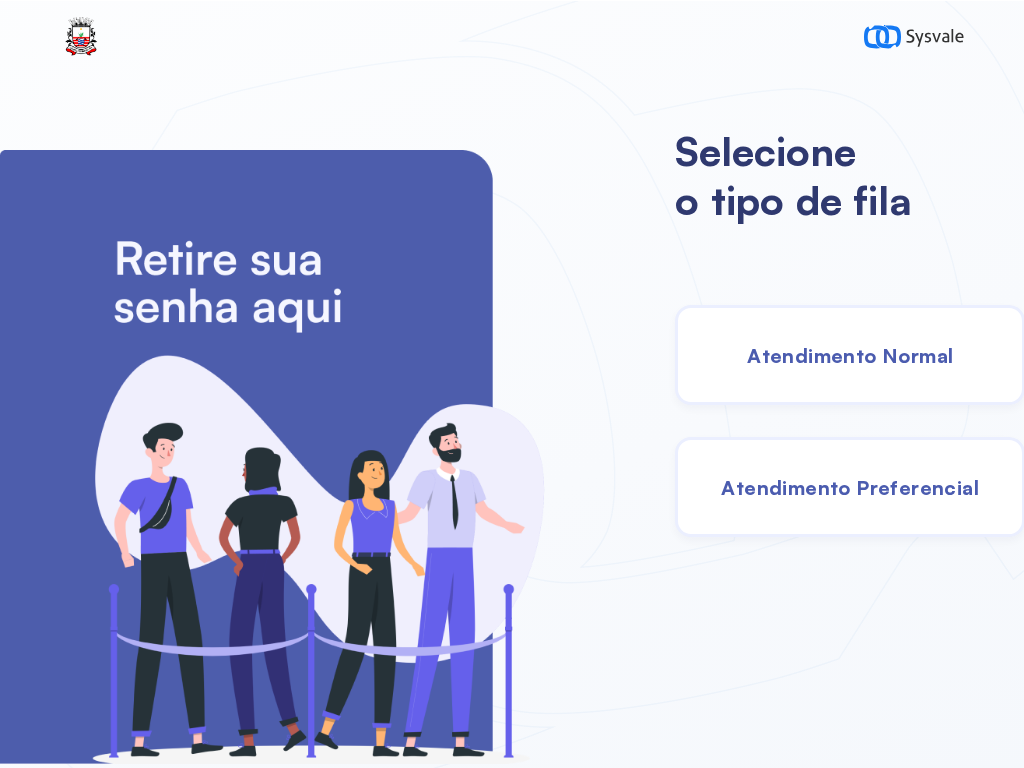 scroll, scrollTop: 0, scrollLeft: 0, axis: both 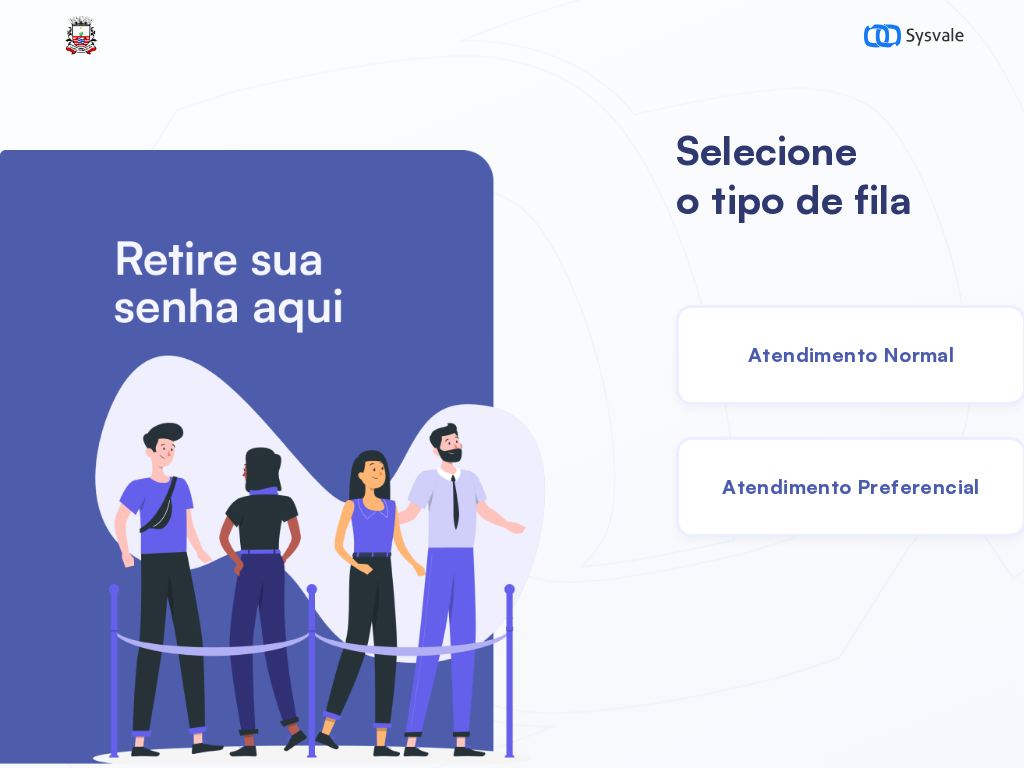 click on "Atendimento Normal" at bounding box center (851, 354) 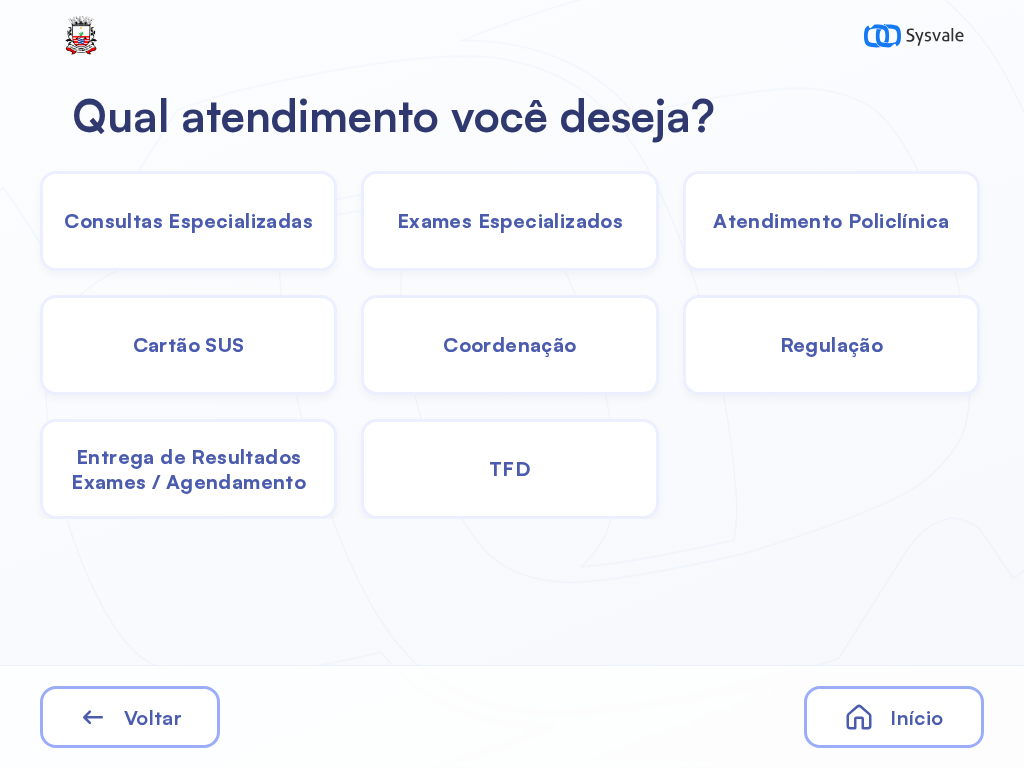 click on "Consultas Especializadas" at bounding box center [188, 220] 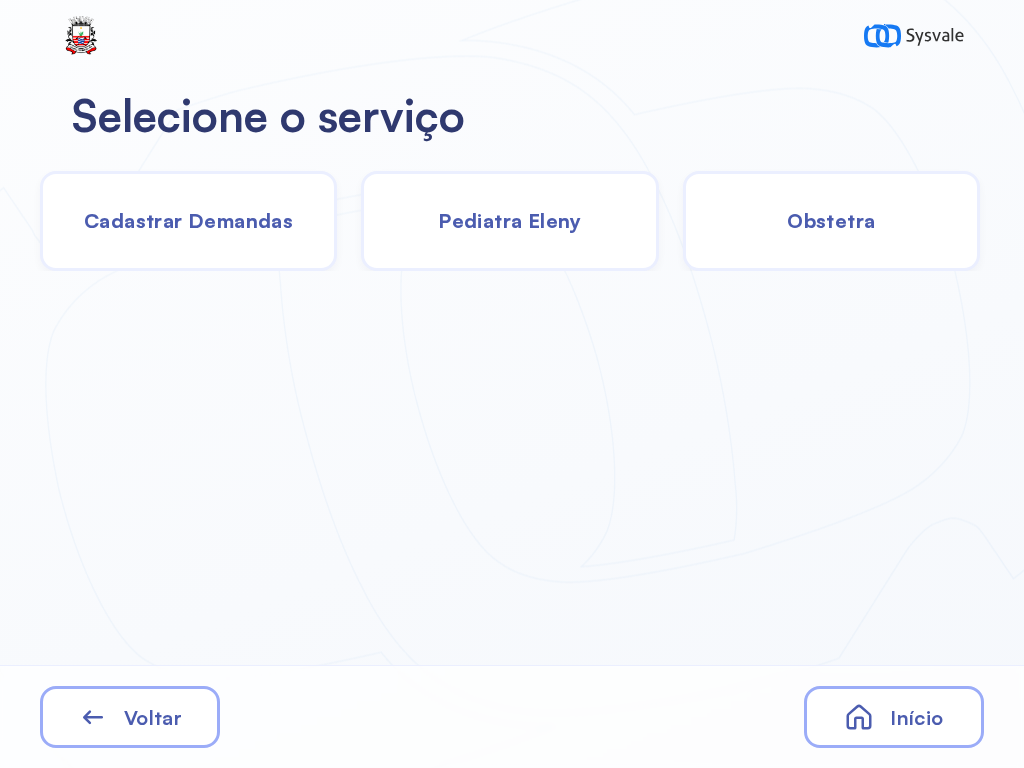 click on "Obstetra" at bounding box center (831, 220) 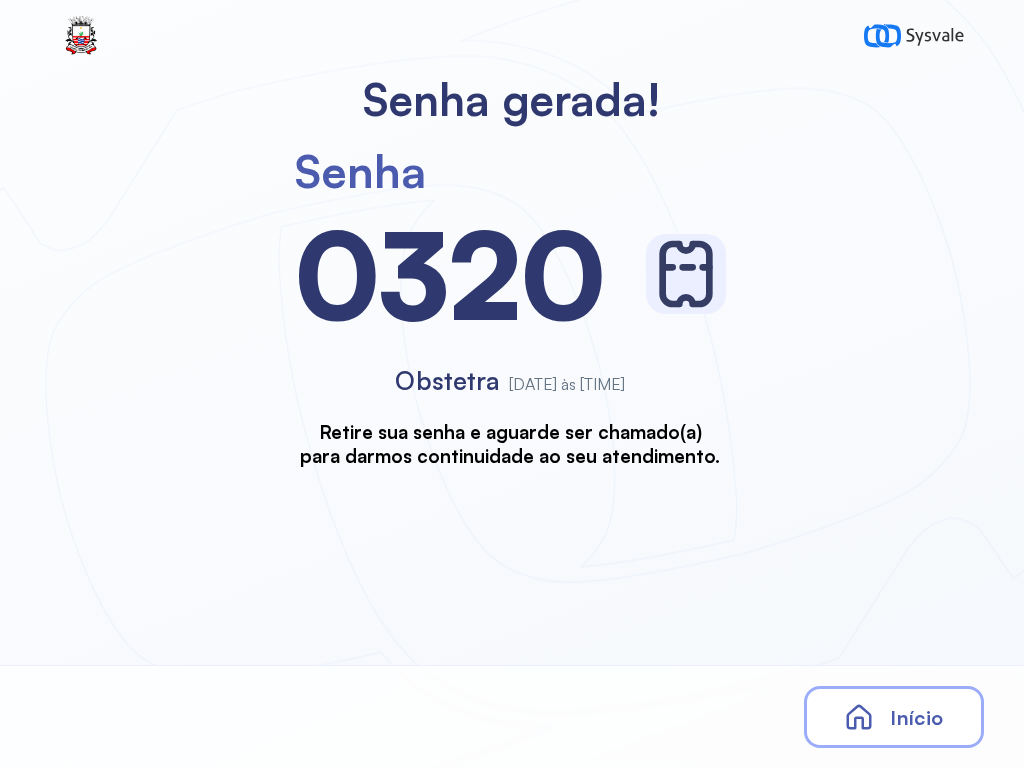 scroll, scrollTop: 0, scrollLeft: 0, axis: both 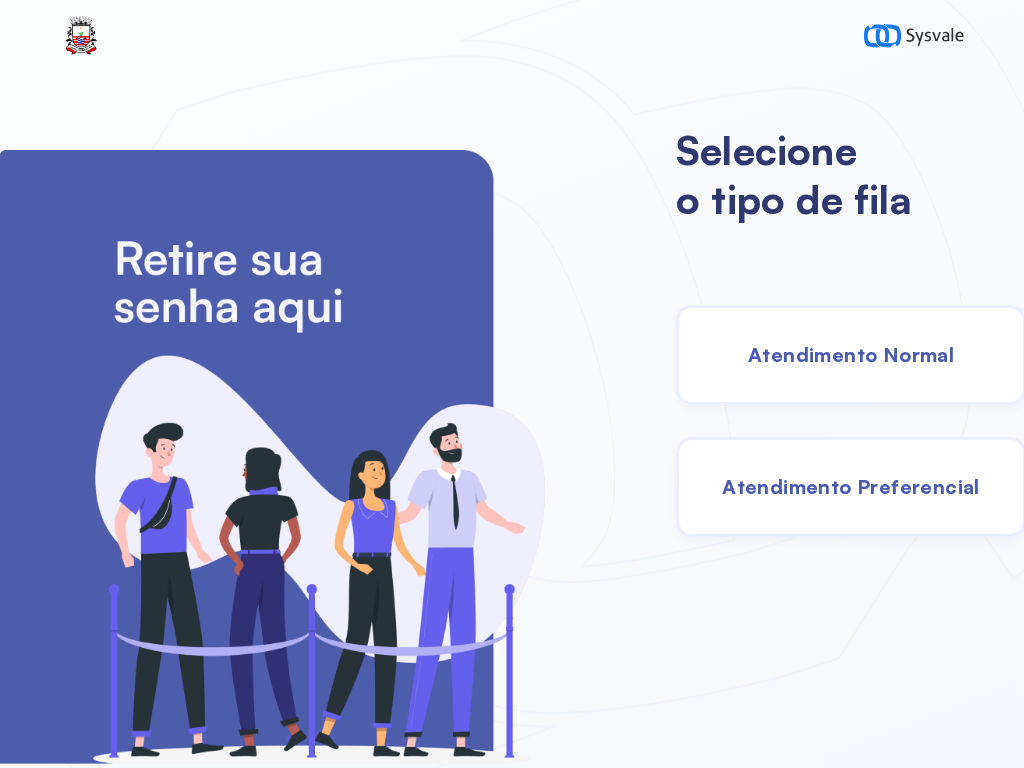click on "Atendimento Normal" at bounding box center (851, 354) 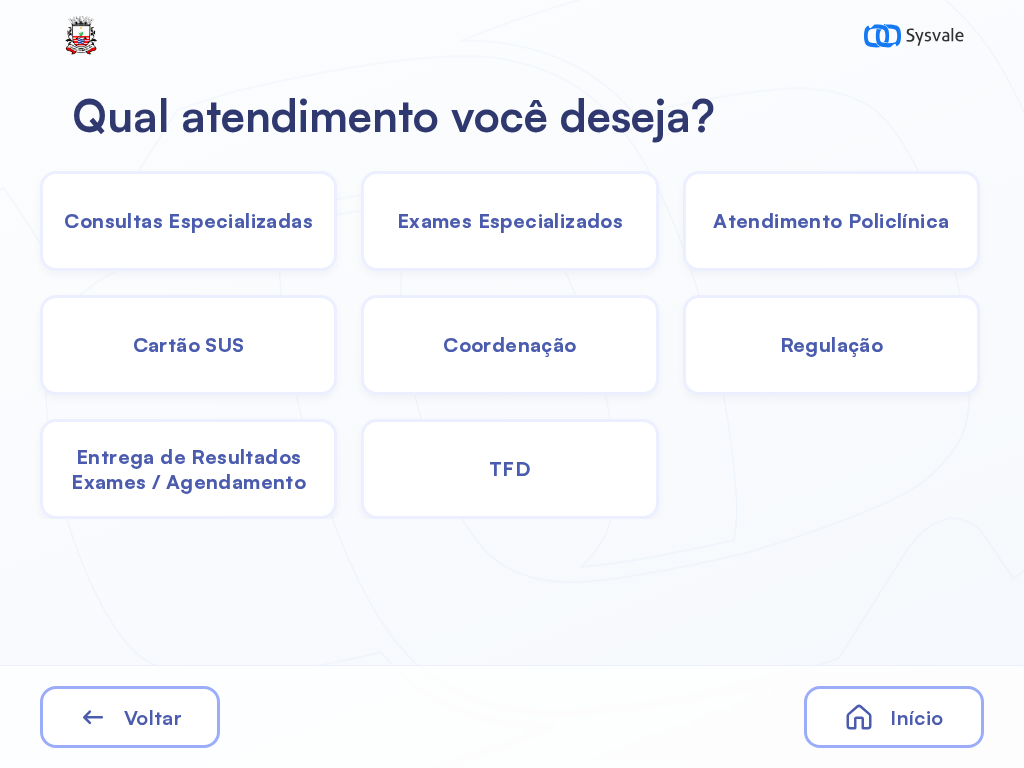 click on "Exames Especializados" at bounding box center (188, 220) 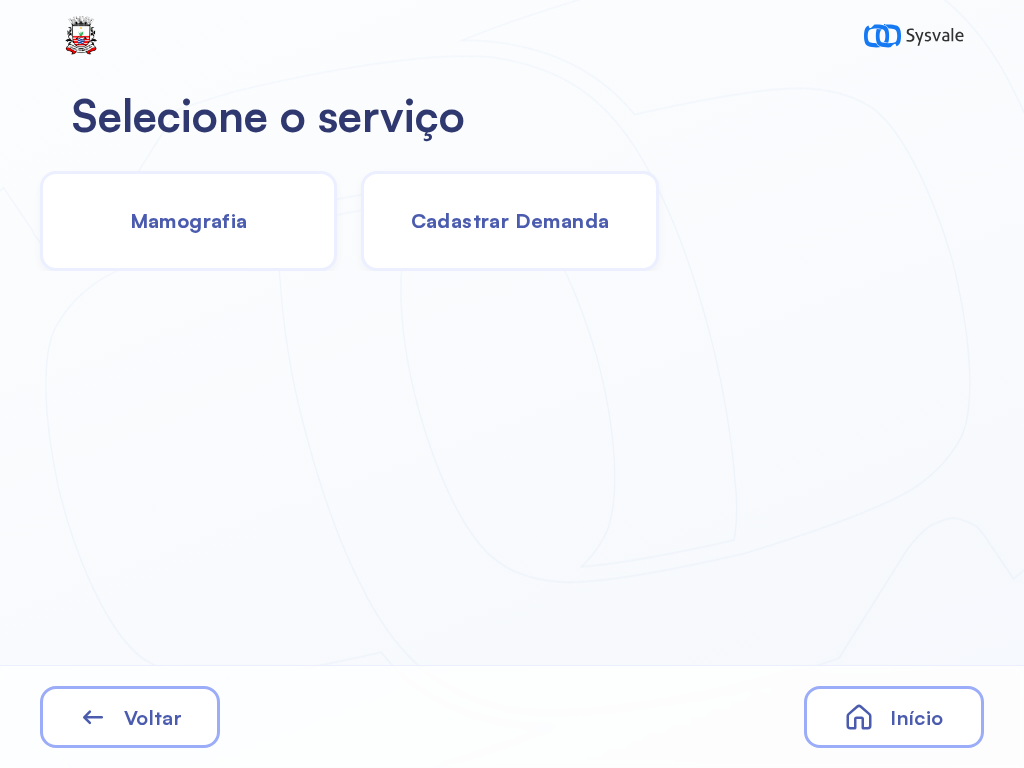 click on "Cadastrar Demanda" at bounding box center [510, 220] 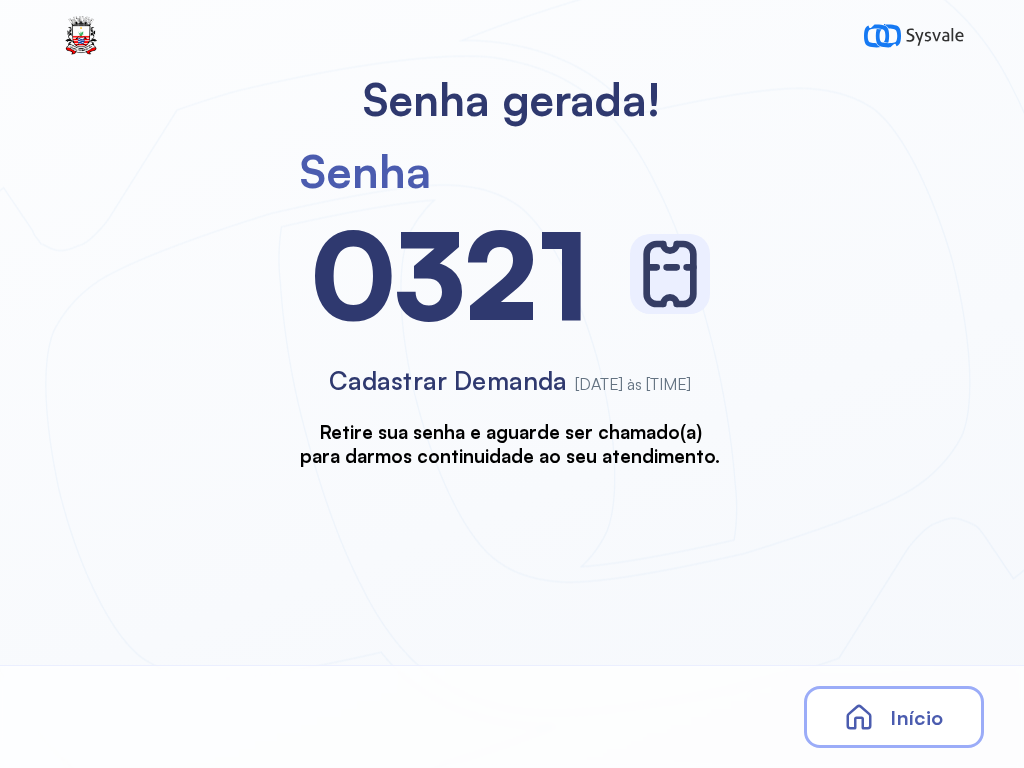 scroll, scrollTop: 0, scrollLeft: 0, axis: both 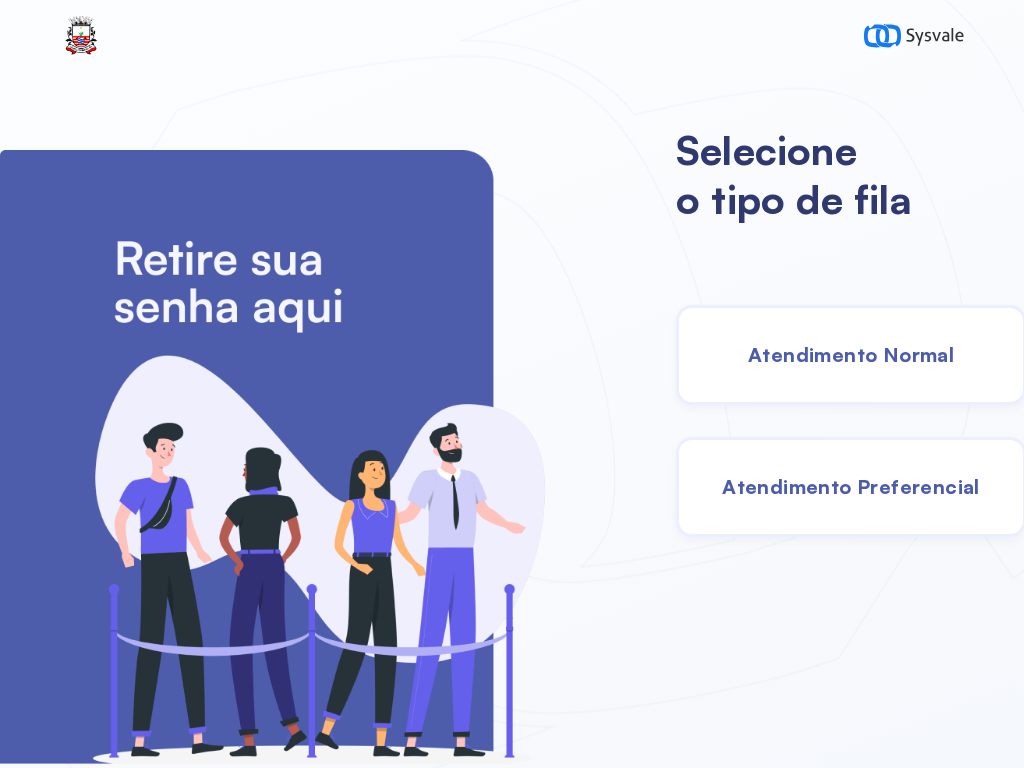 click on "Atendimento Normal" at bounding box center (851, 354) 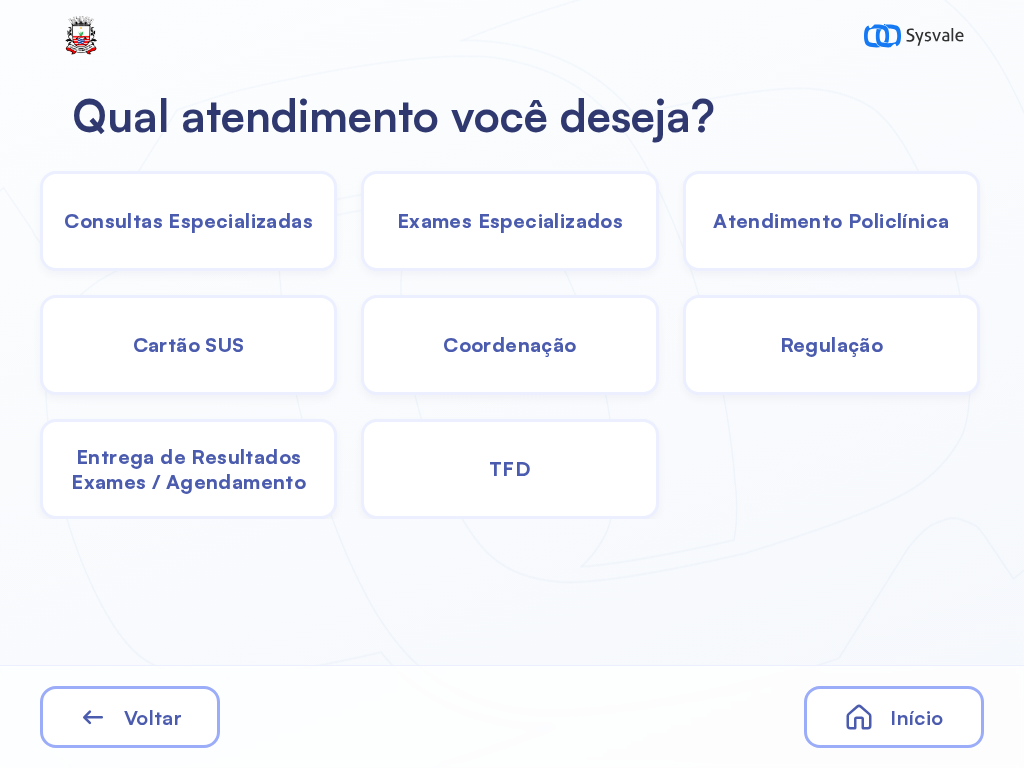 click on "TFD" 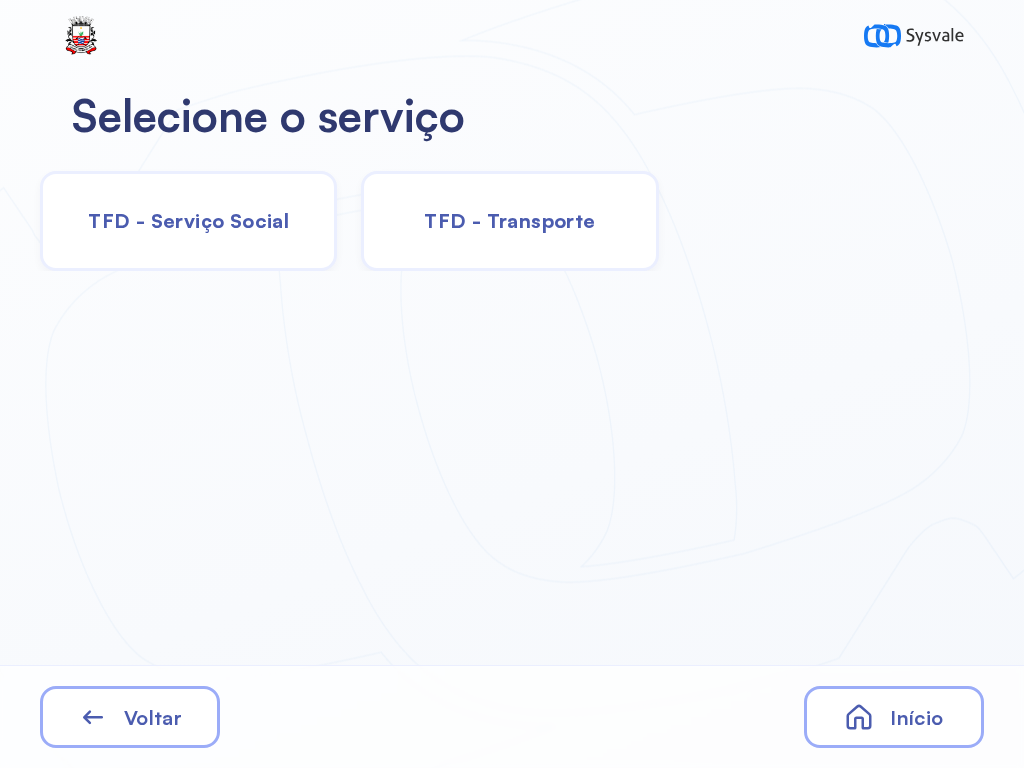 click on "TFD - Serviço Social" at bounding box center (188, 220) 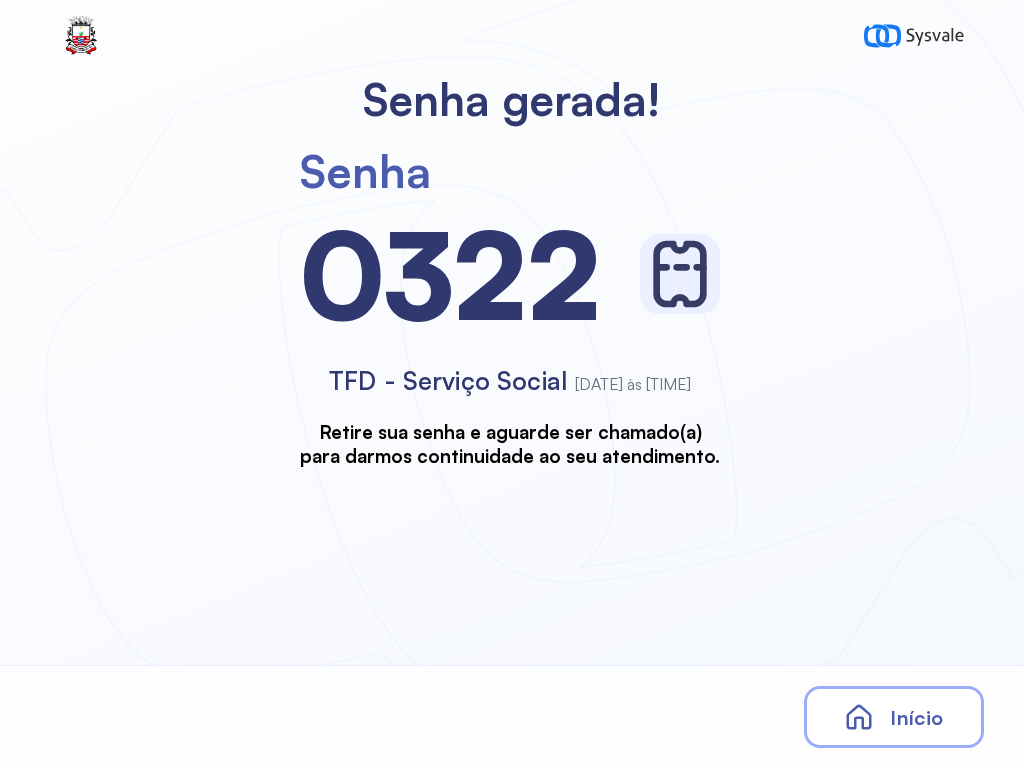 scroll, scrollTop: 0, scrollLeft: 0, axis: both 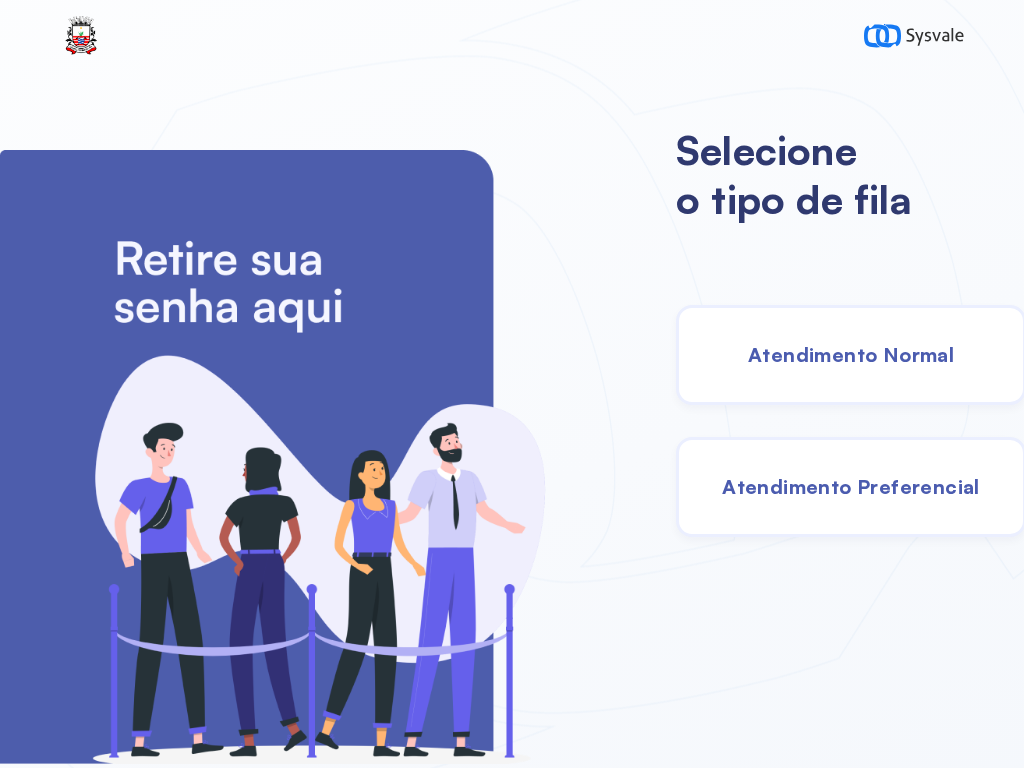 click on "Atendimento Normal" at bounding box center [851, 354] 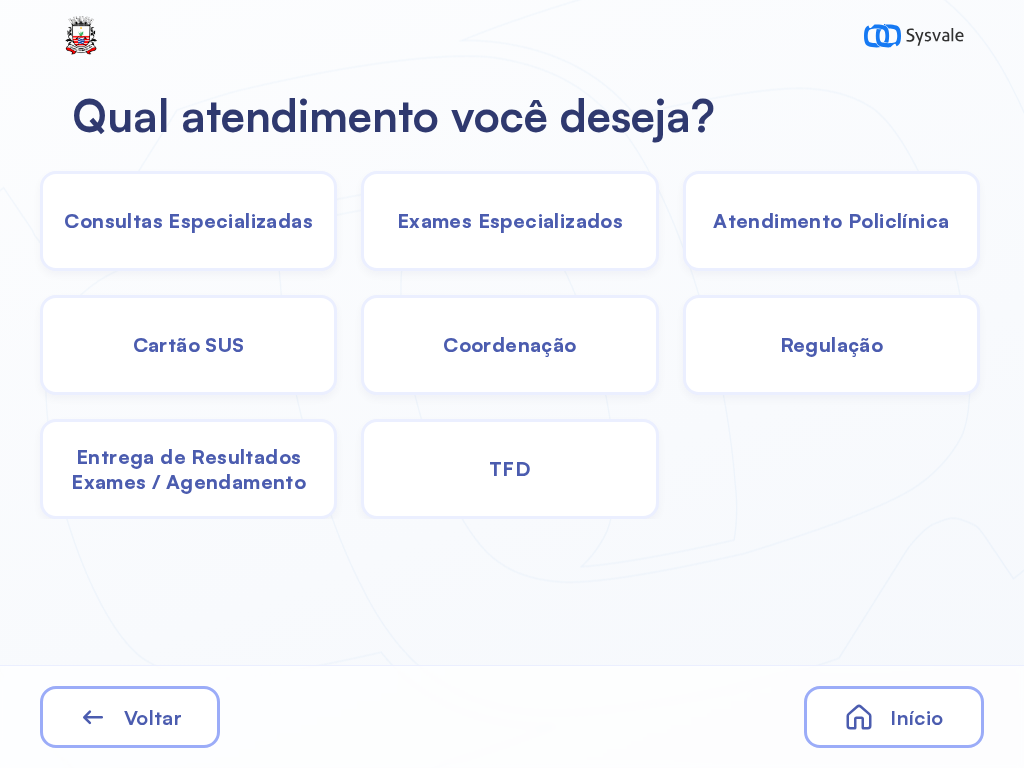 click on "Exames Especializados" at bounding box center (188, 220) 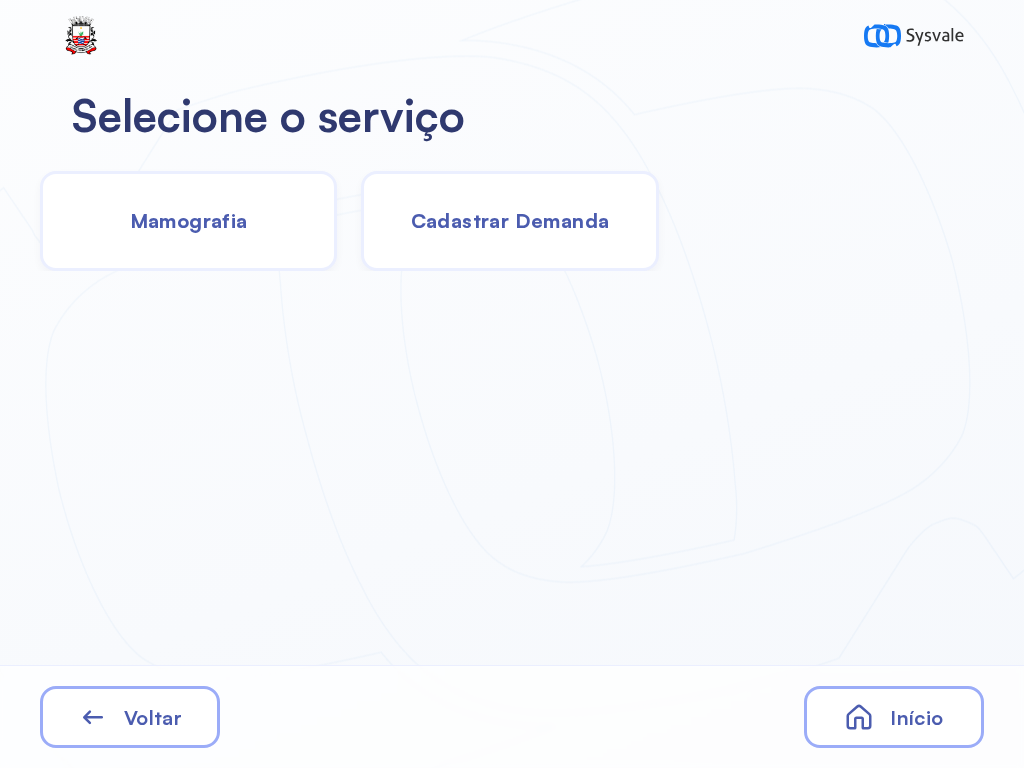 click on "Início" at bounding box center (894, 717) 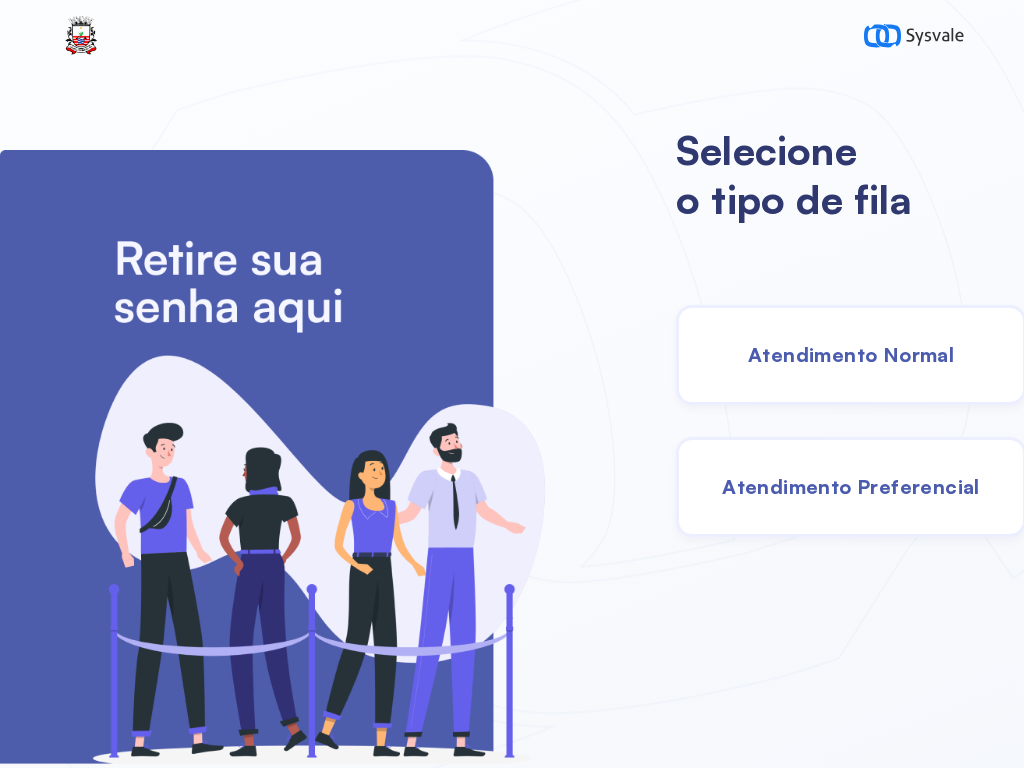 click on "Atendimento Normal" at bounding box center (851, 354) 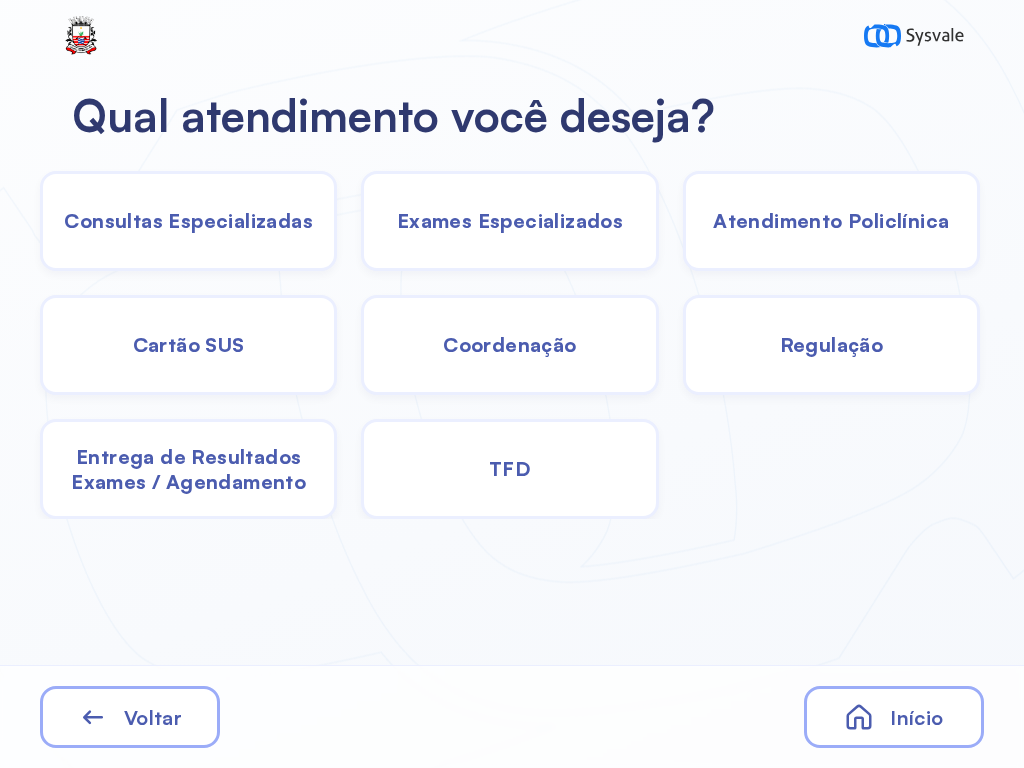 click on "Consultas Especializadas" at bounding box center (188, 220) 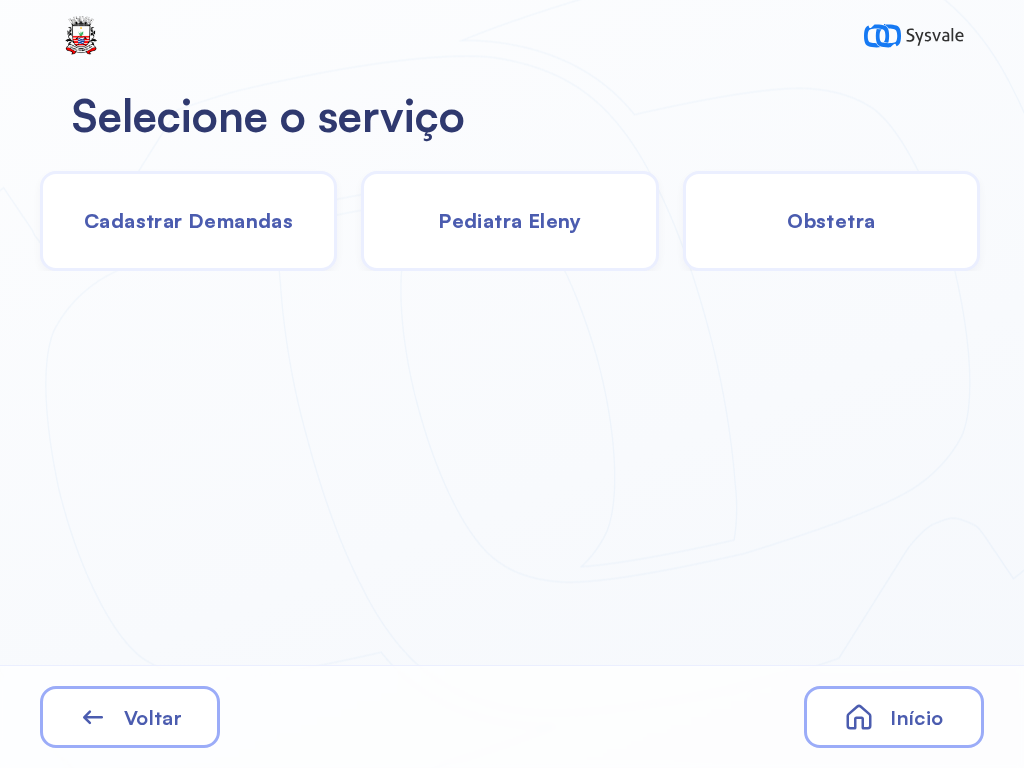 click 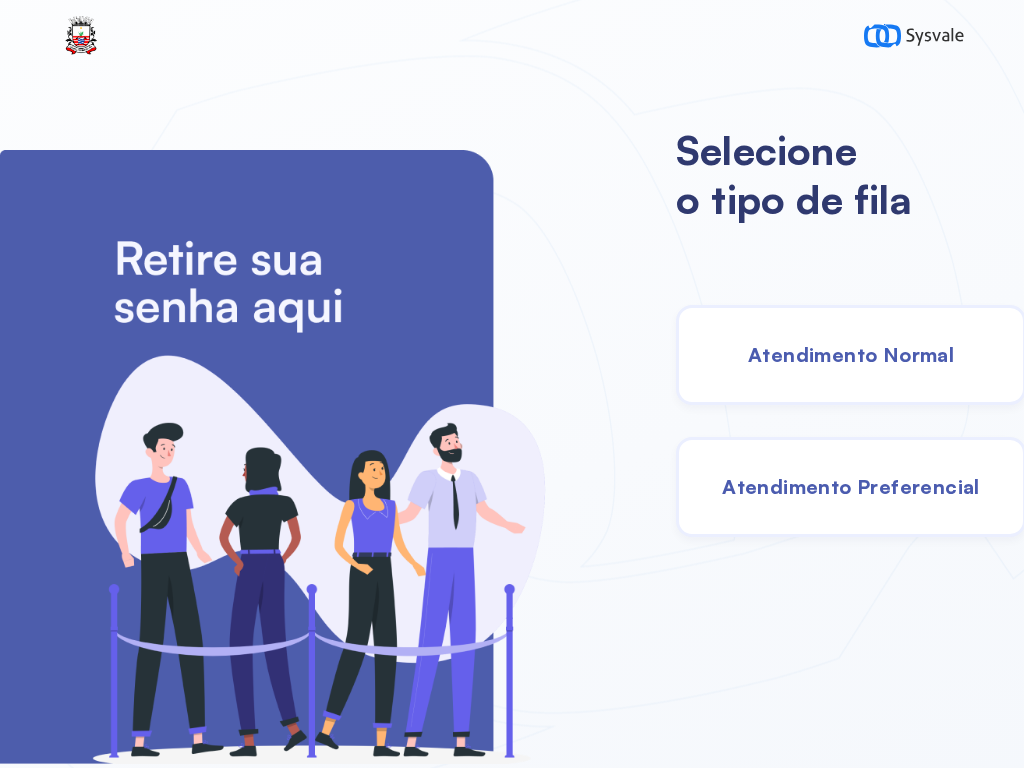 click on "Atendimento Normal" at bounding box center (851, 354) 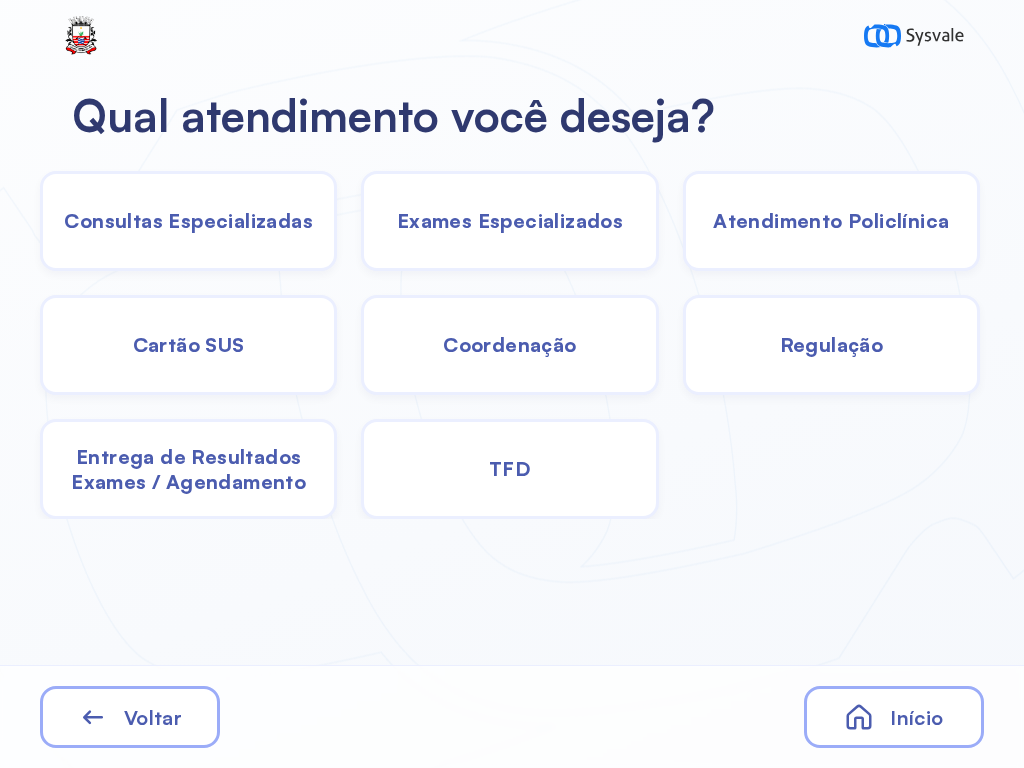 click on "TFD" 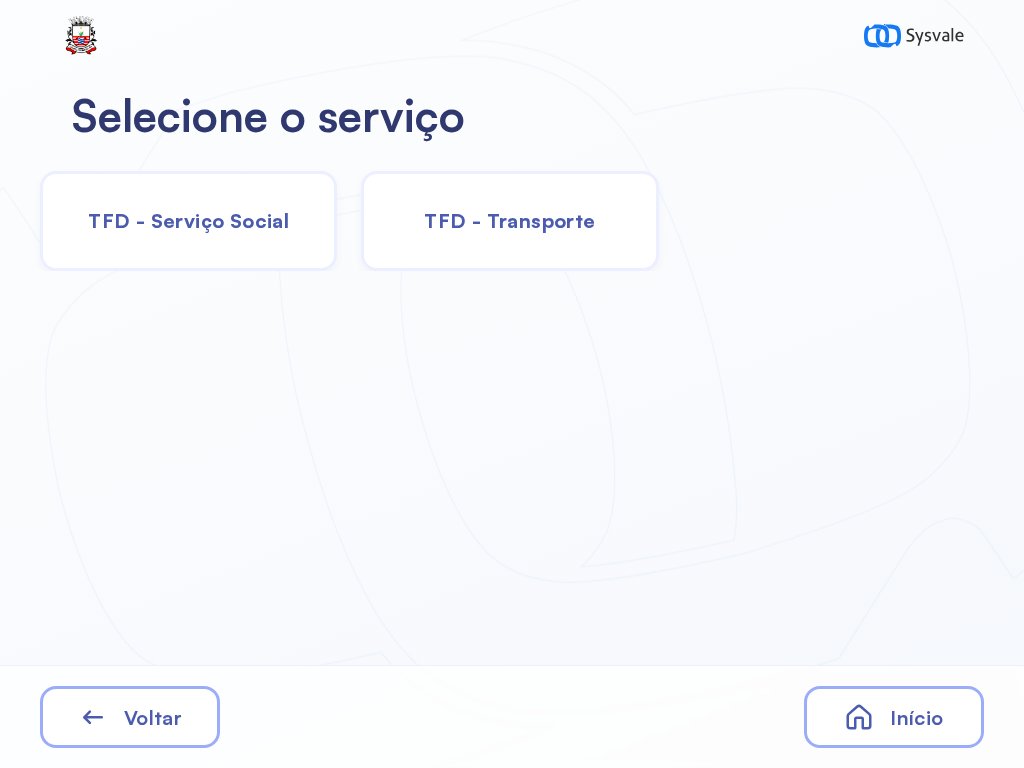 click on "TFD - Serviço Social" 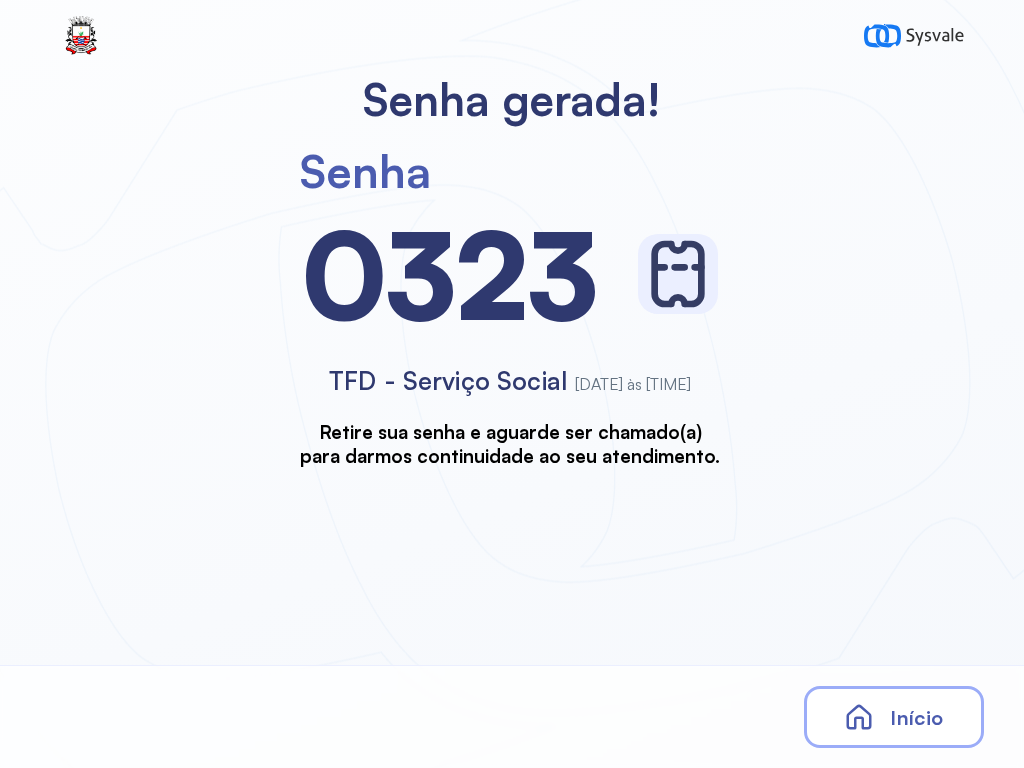 scroll, scrollTop: 0, scrollLeft: 0, axis: both 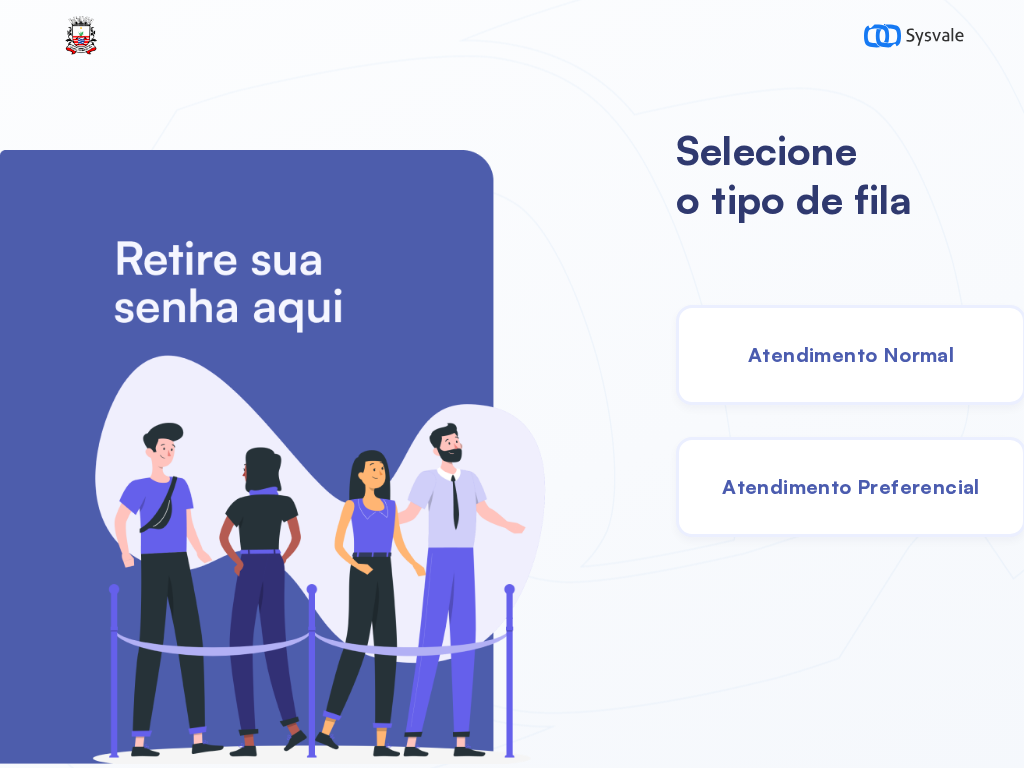 click on "Atendimento Normal" at bounding box center [851, 354] 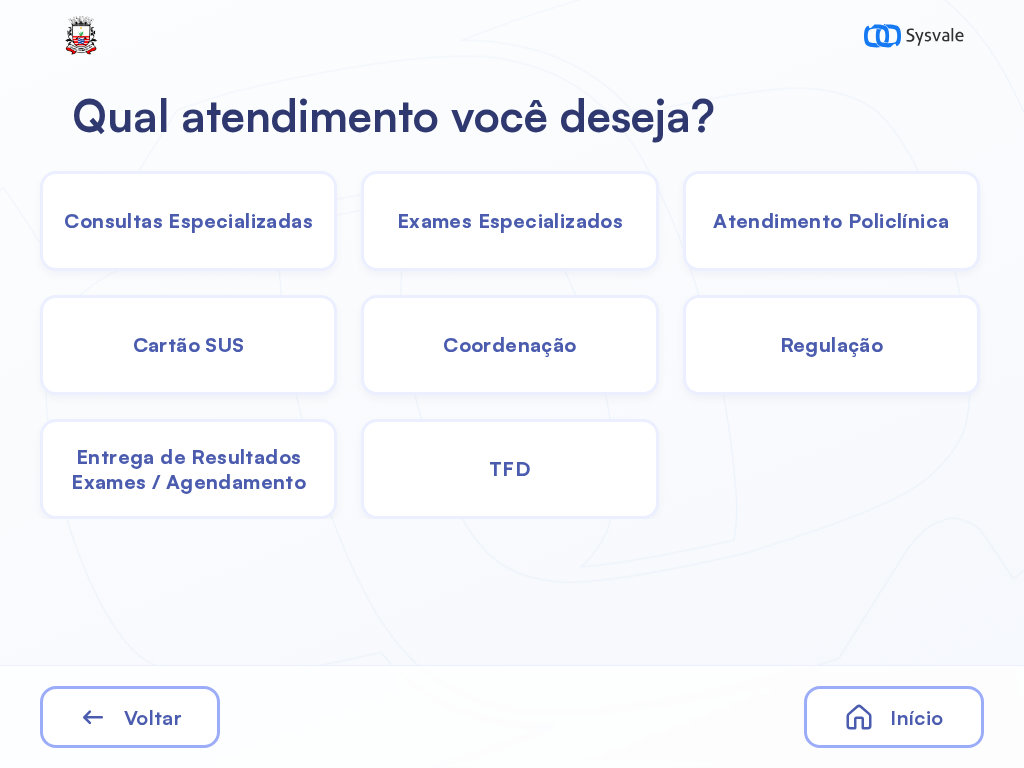 click on "Consultas Especializadas" at bounding box center [188, 220] 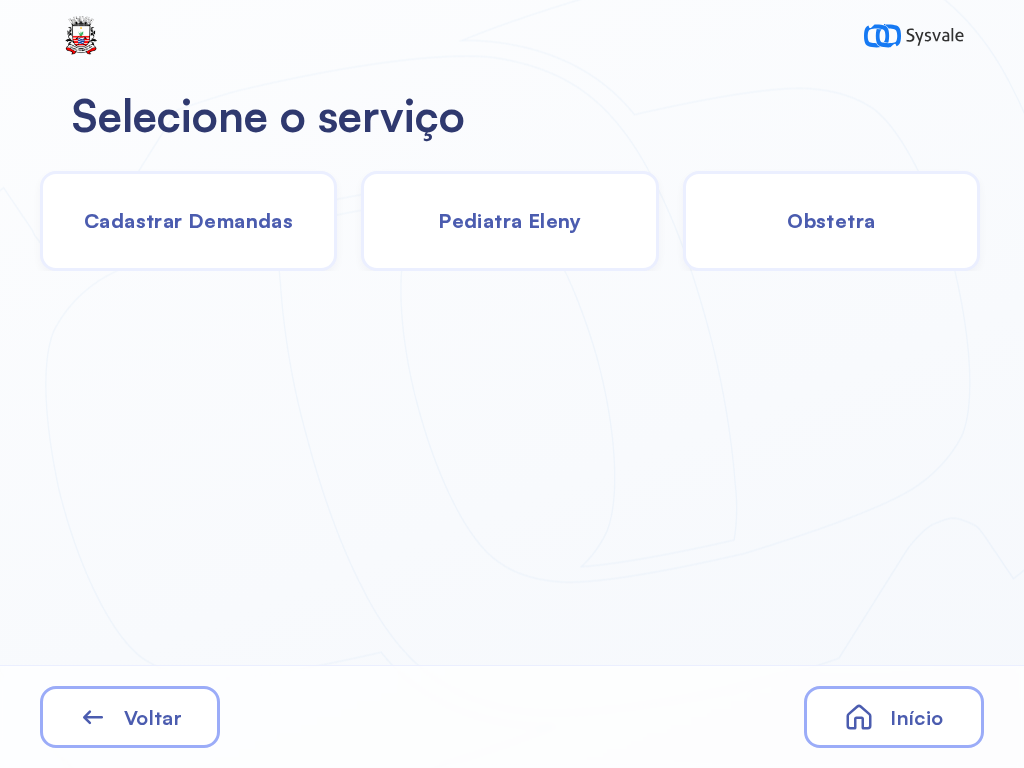 click on "Início" at bounding box center [916, 717] 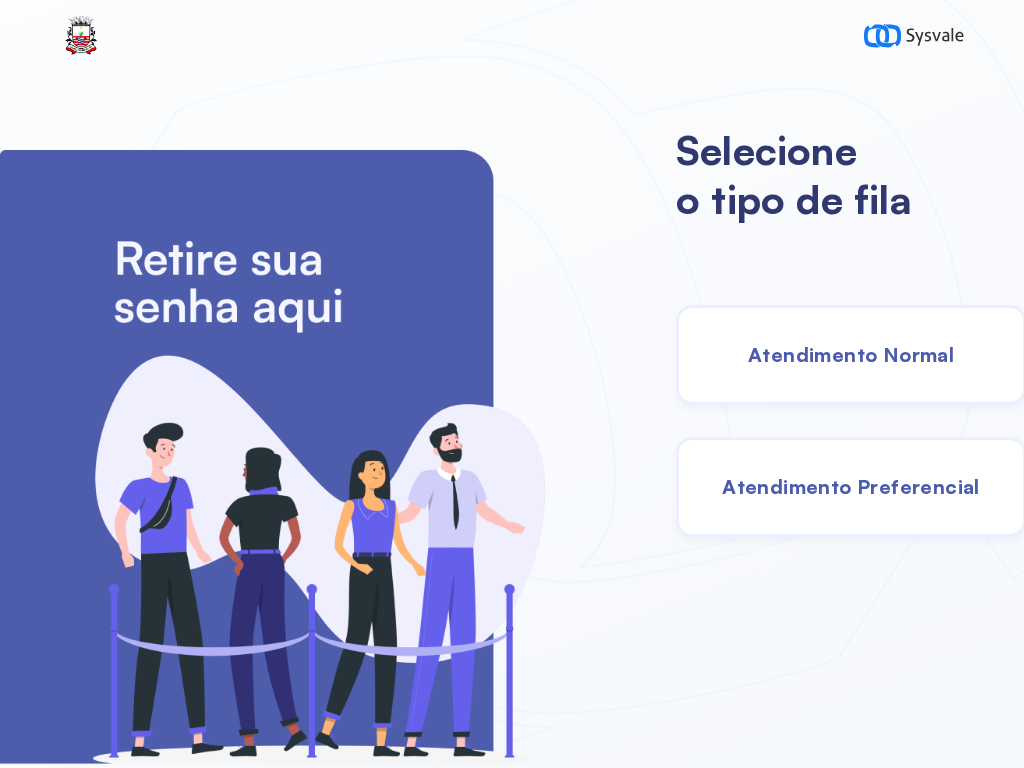 click on "Atendimento Normal" at bounding box center (851, 354) 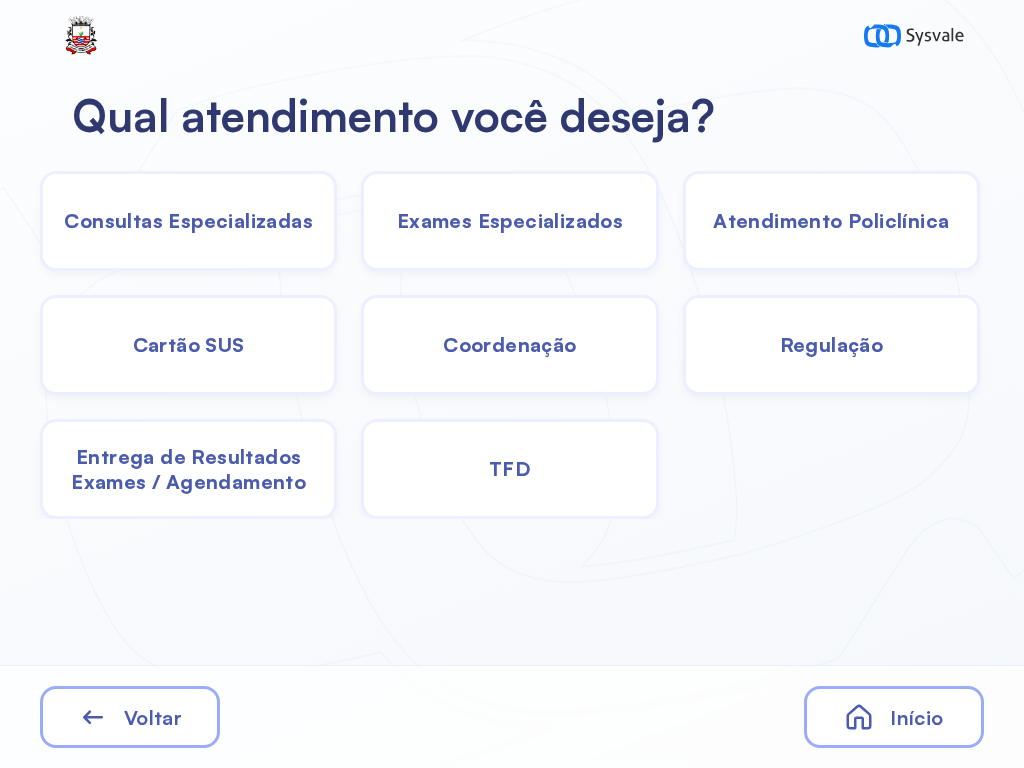 click on "Exames Especializados" at bounding box center (188, 220) 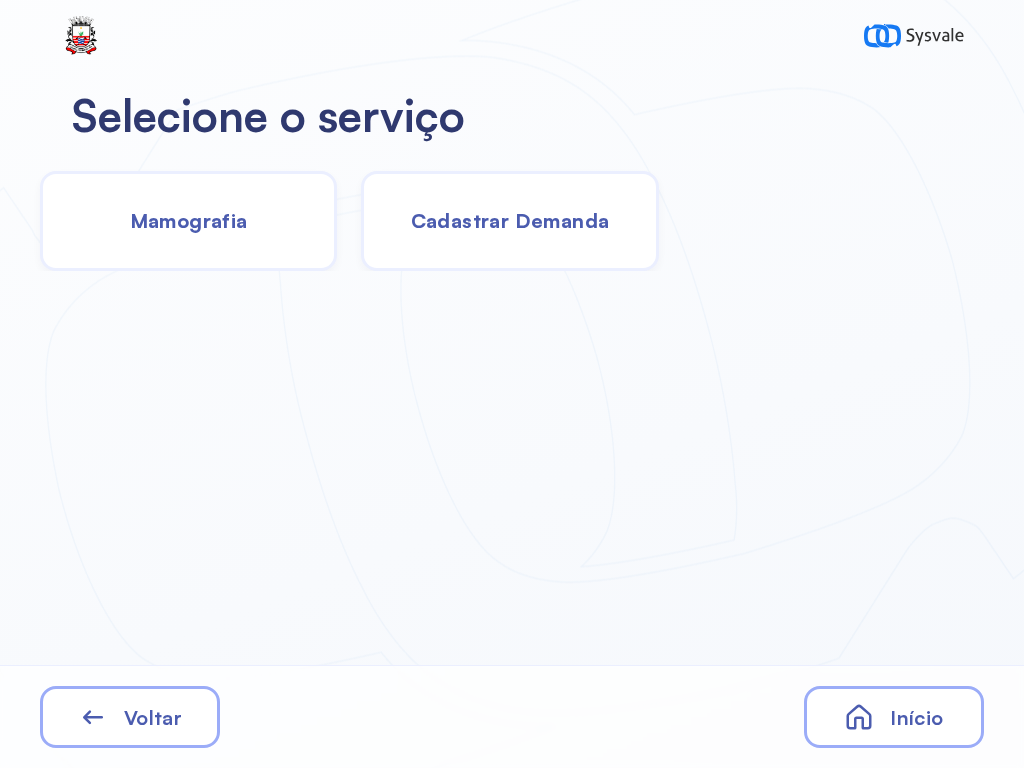 click on "Cadastrar Demanda" at bounding box center [510, 220] 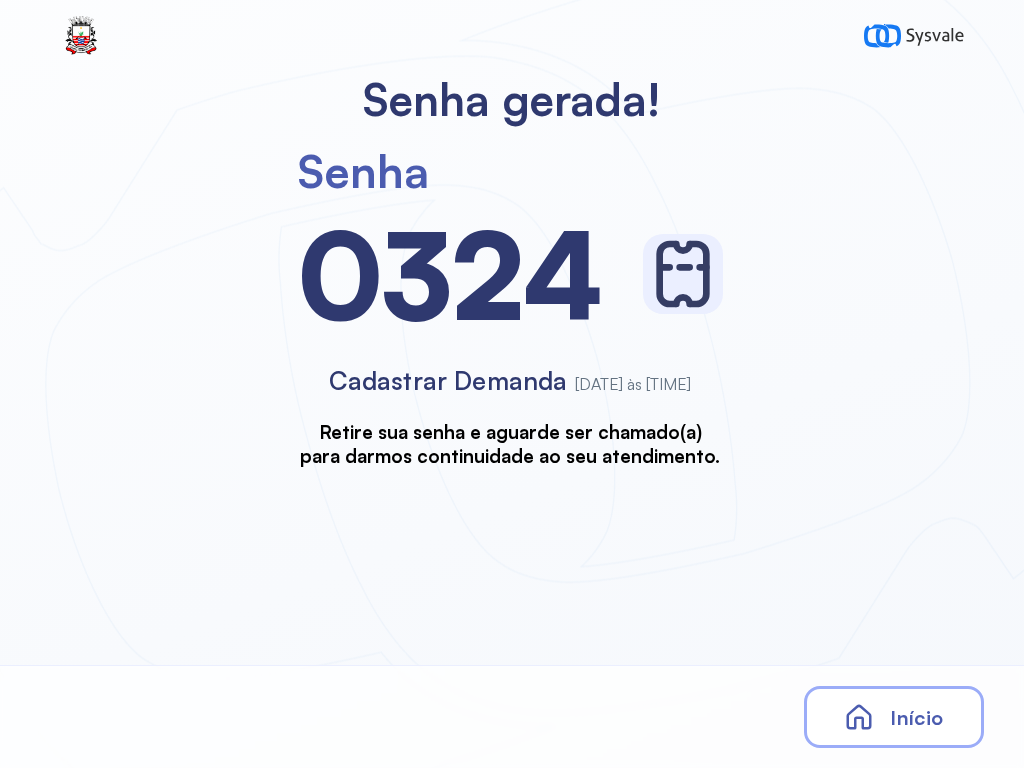 scroll, scrollTop: 0, scrollLeft: 0, axis: both 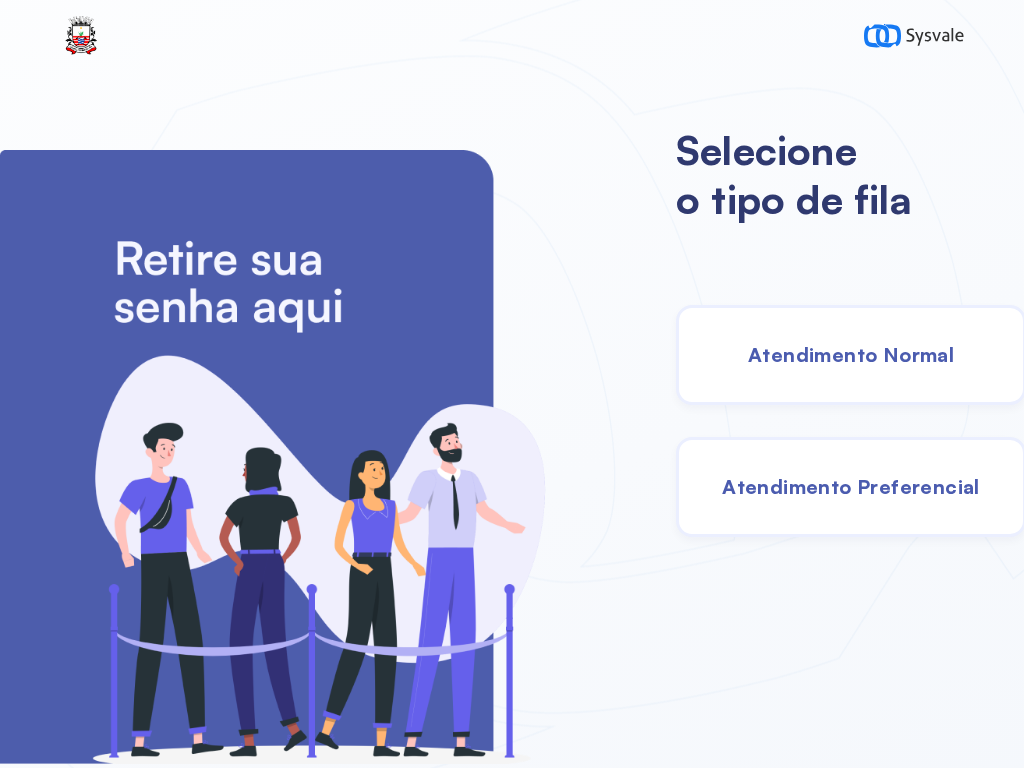 click on "Atendimento Normal" at bounding box center (851, 354) 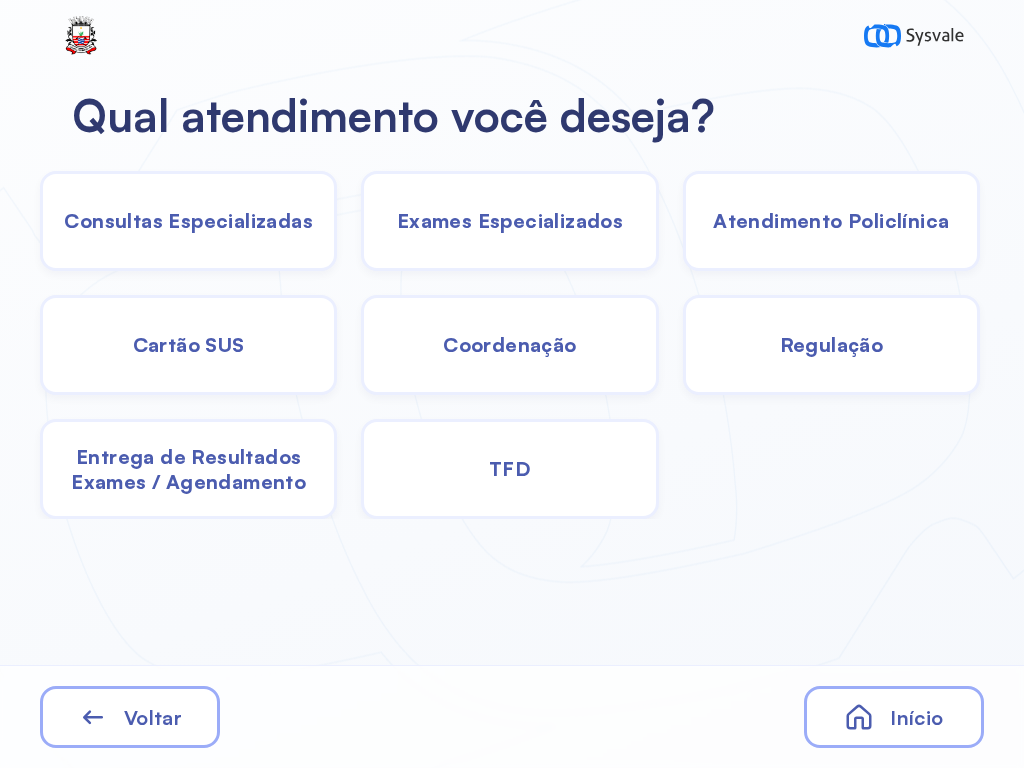 click on "TFD" 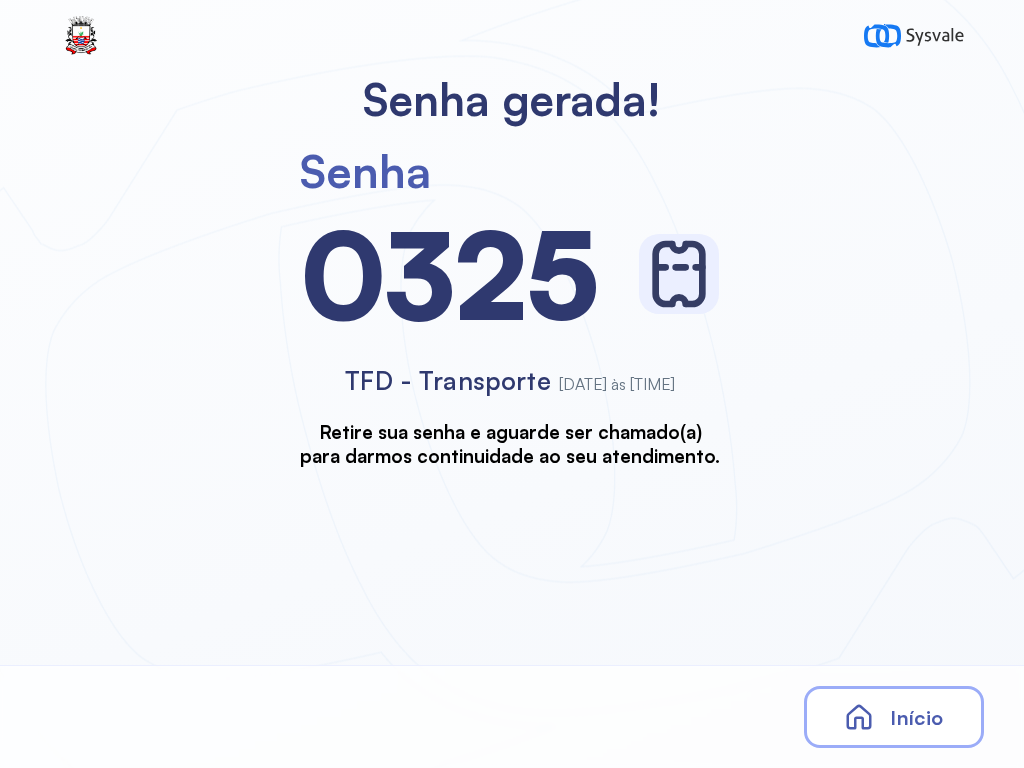scroll, scrollTop: 0, scrollLeft: 0, axis: both 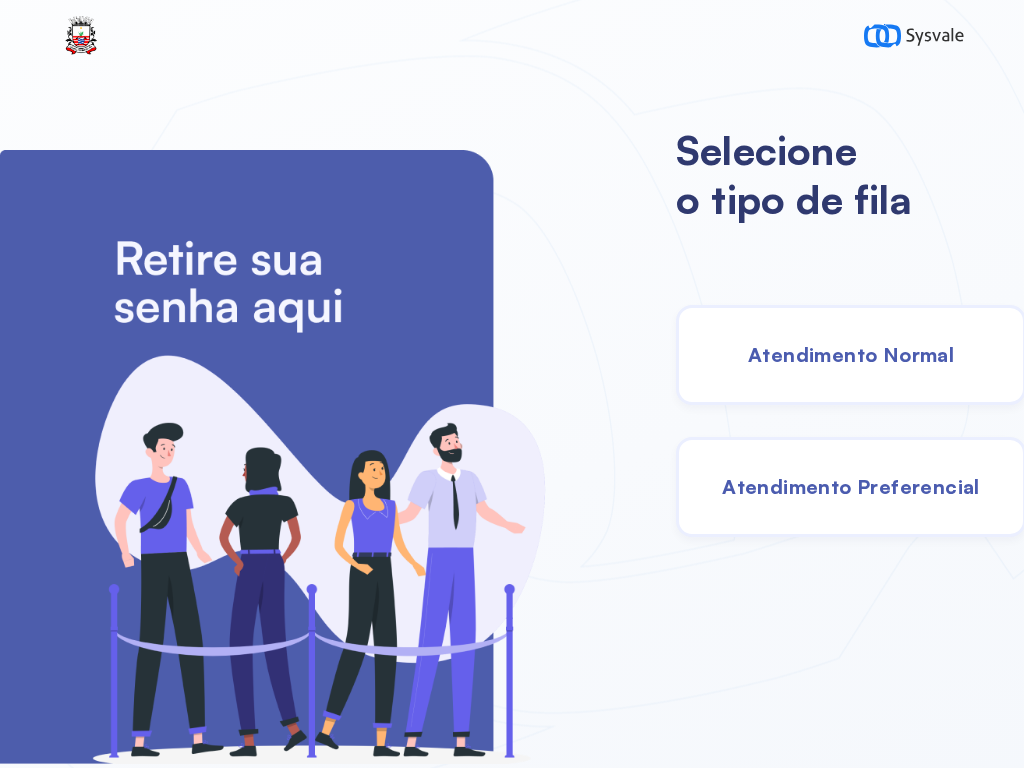 click on "Atendimento Preferencial" at bounding box center (851, 487) 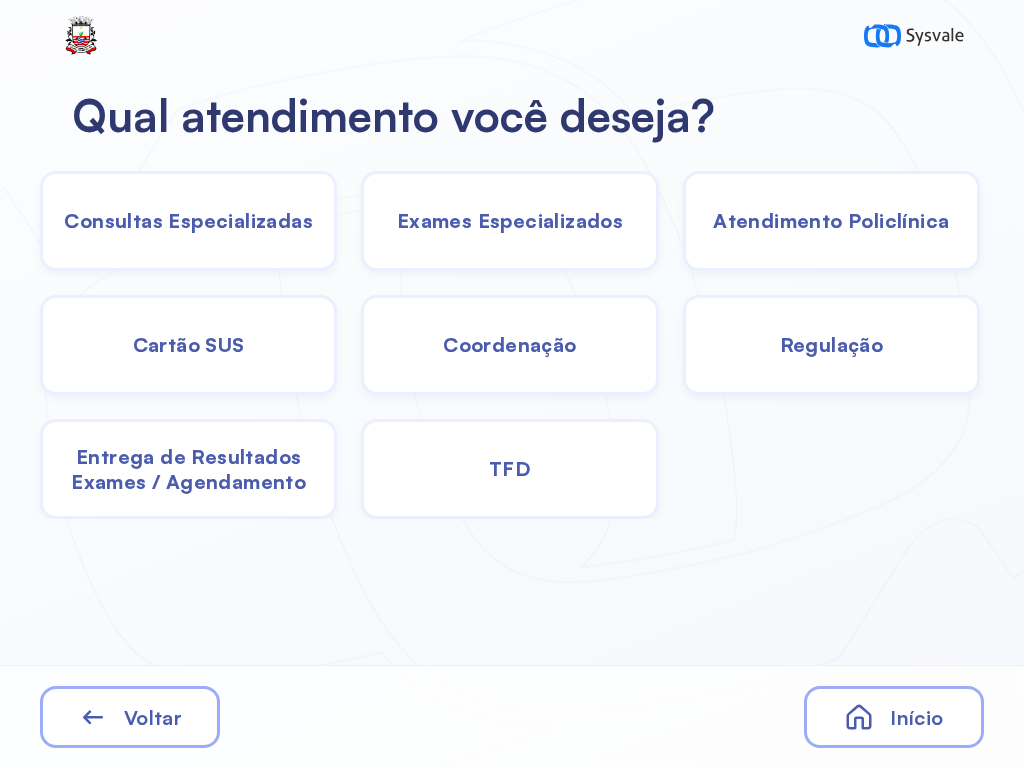 click on "Entrega de Resultados Exames / Agendamento" at bounding box center (188, 220) 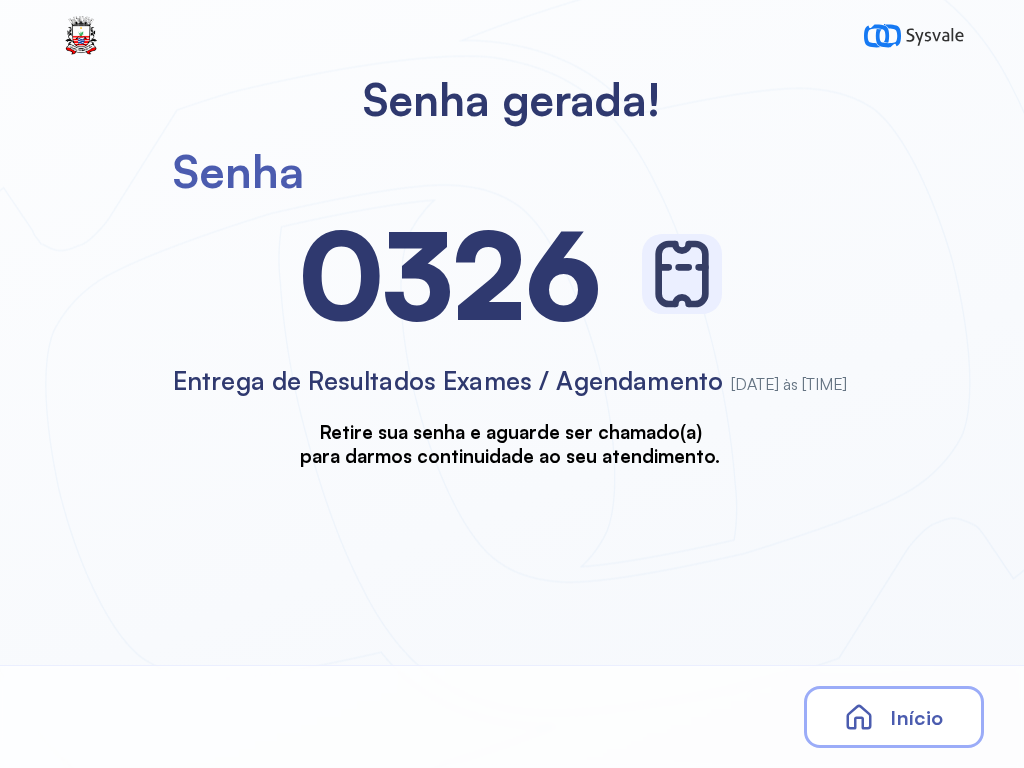 scroll, scrollTop: 0, scrollLeft: 0, axis: both 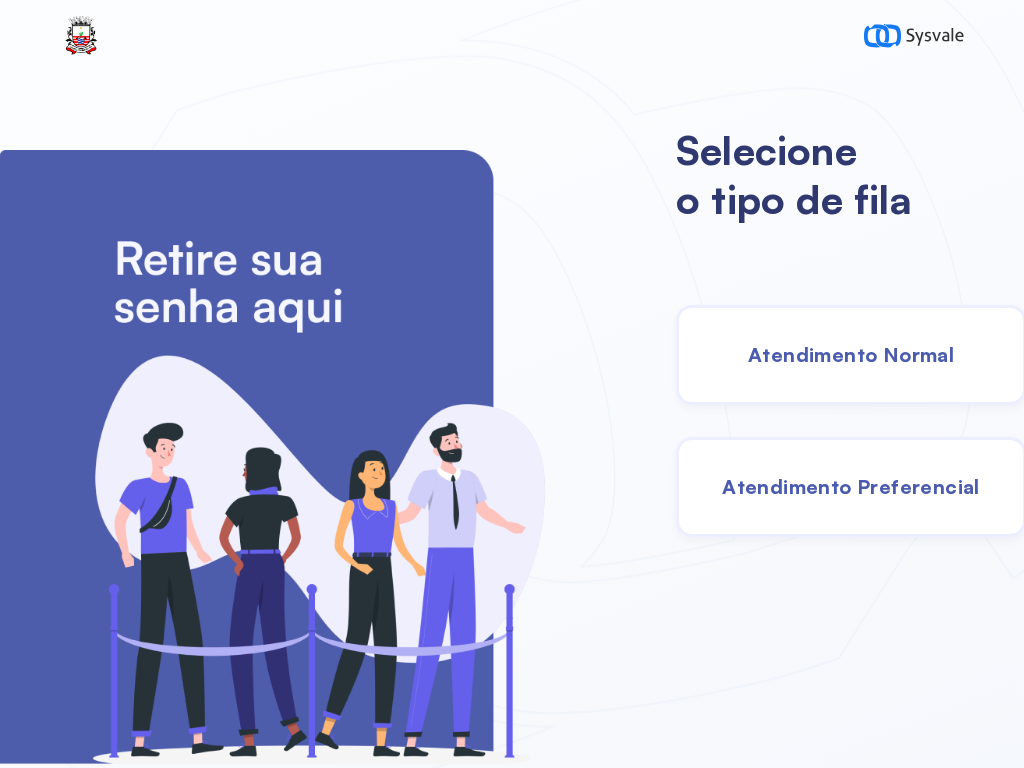 click on "Atendimento Preferencial" at bounding box center [851, 487] 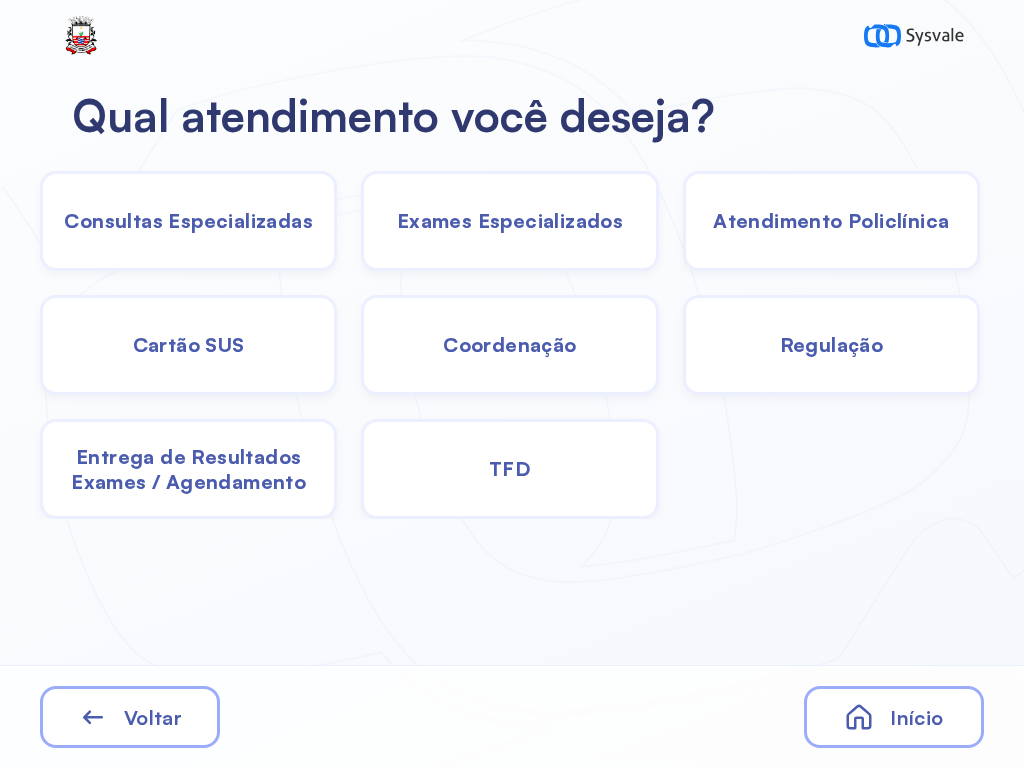 click on "TFD" 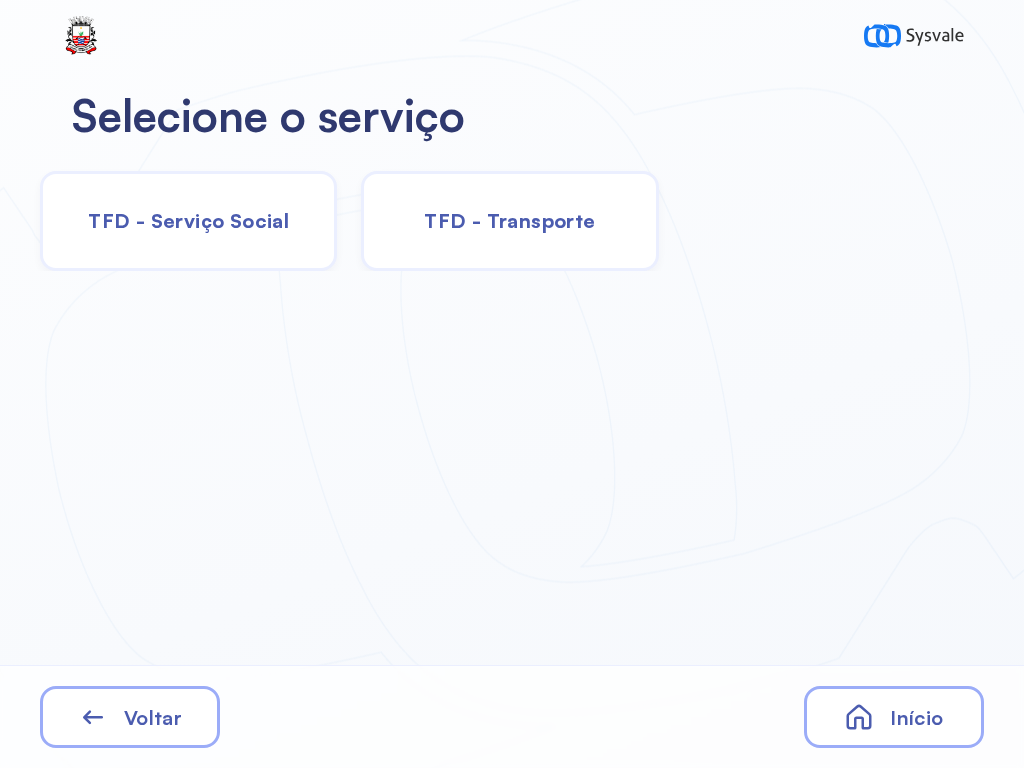 click on "TFD - Serviço Social" at bounding box center [188, 220] 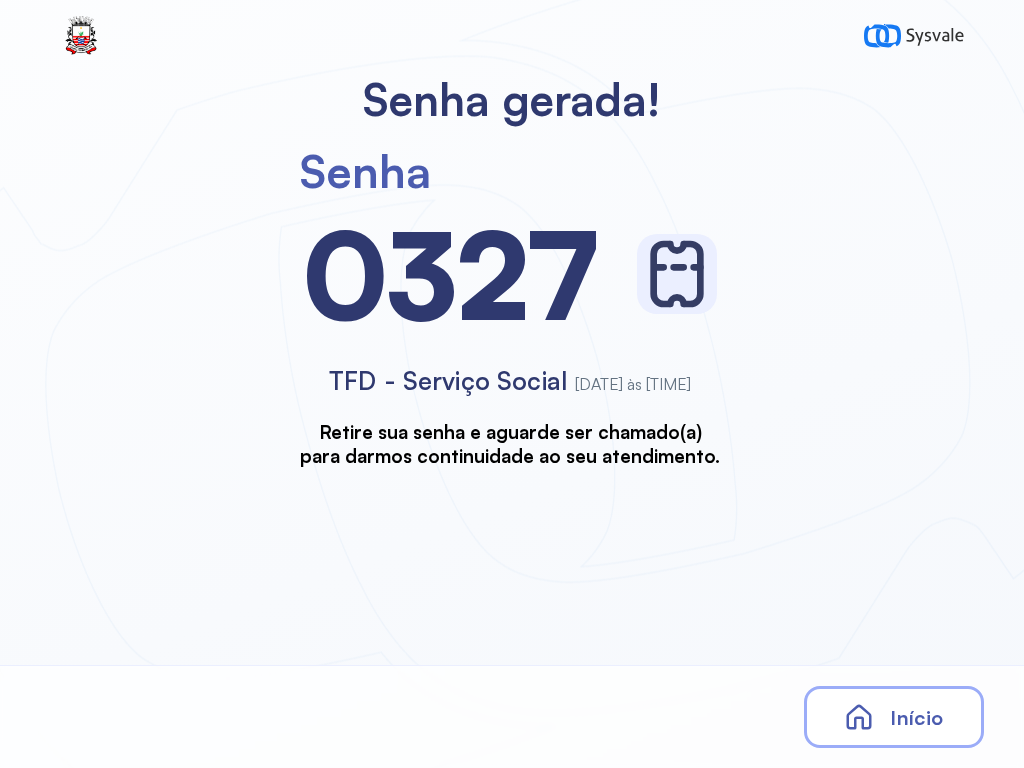 scroll, scrollTop: 0, scrollLeft: 0, axis: both 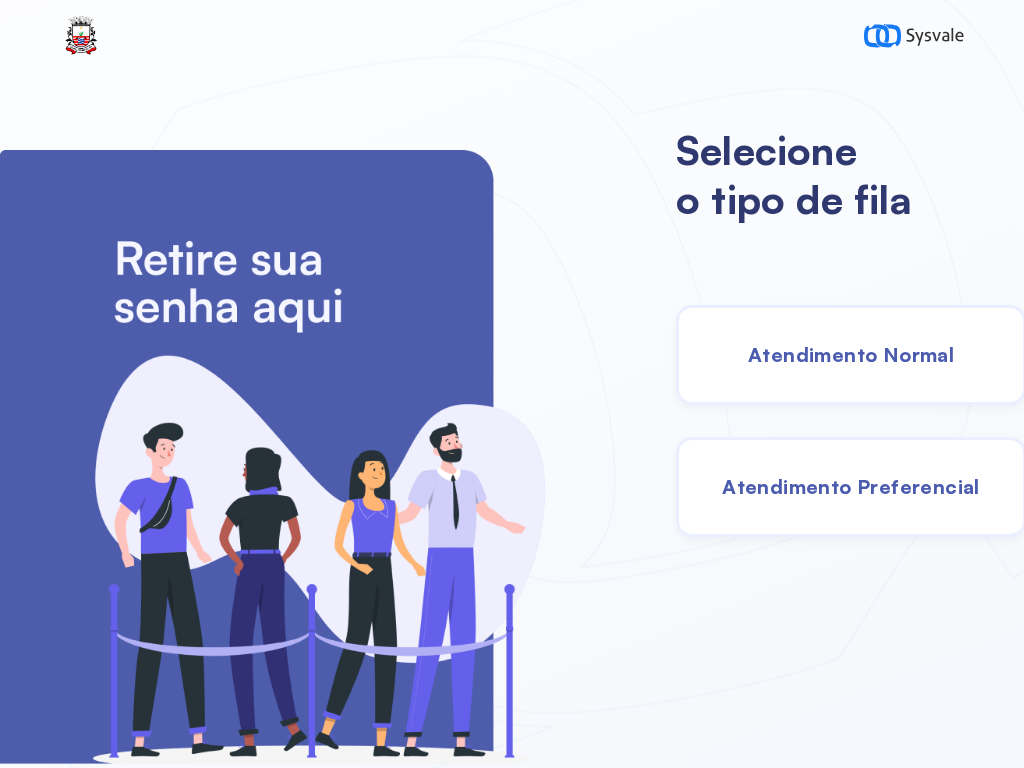 click on "Atendimento Normal" at bounding box center [851, 354] 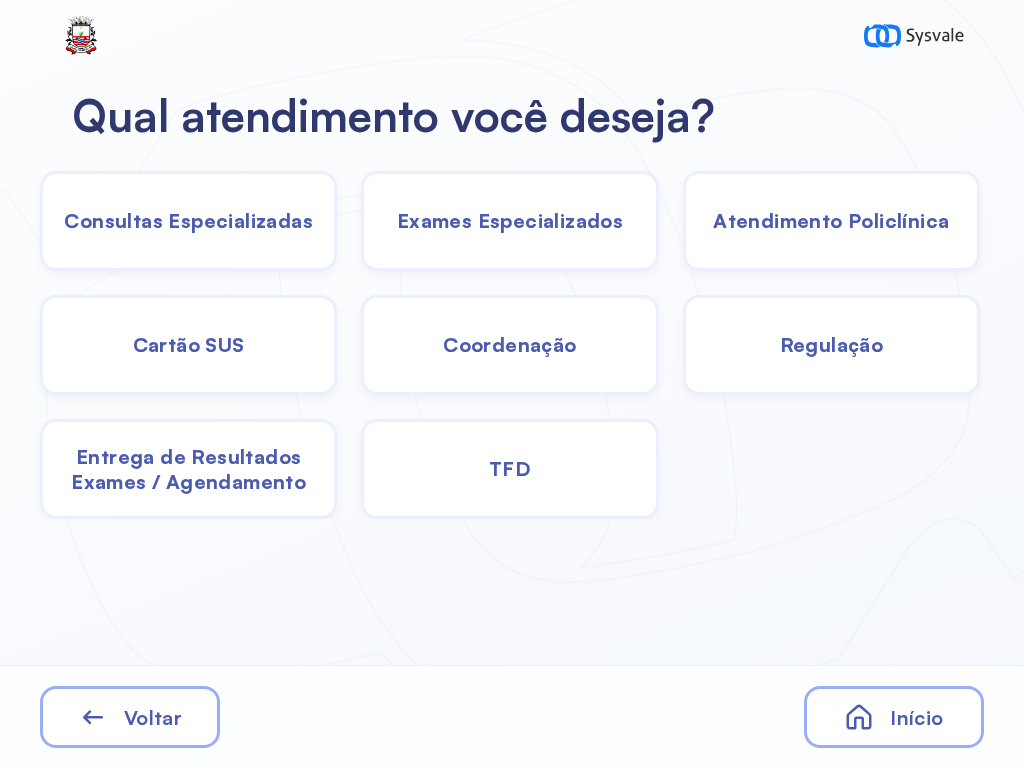 click on "Consultas Especializadas" at bounding box center [188, 220] 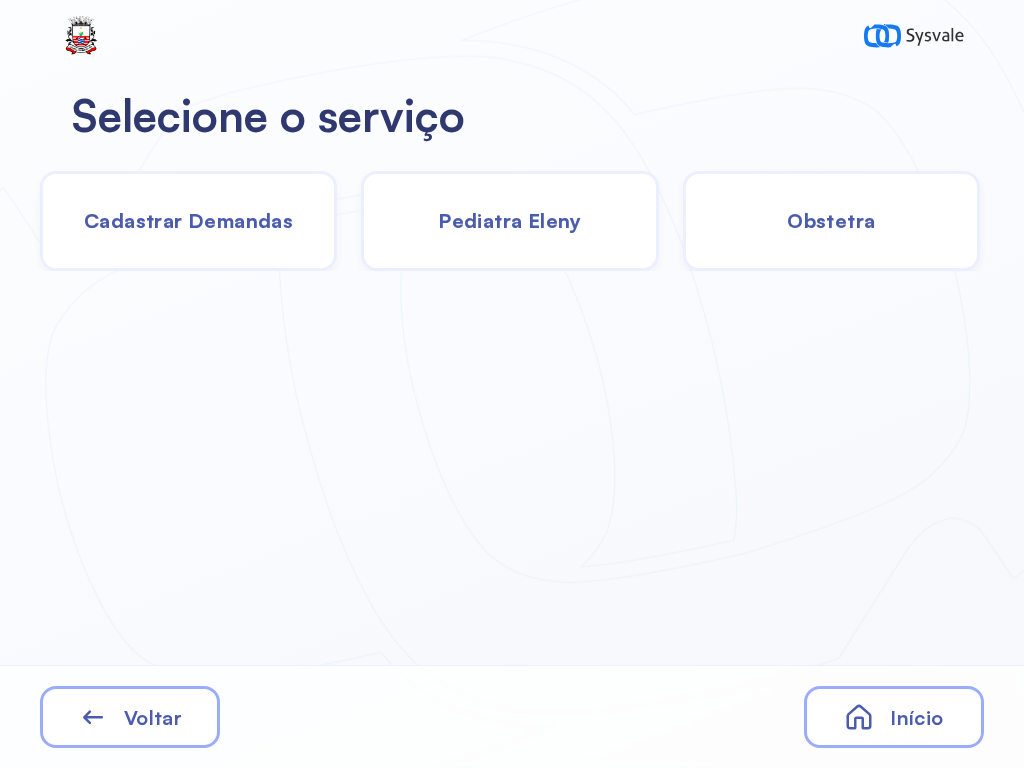 click on "Cadastrar Demandas" at bounding box center (188, 220) 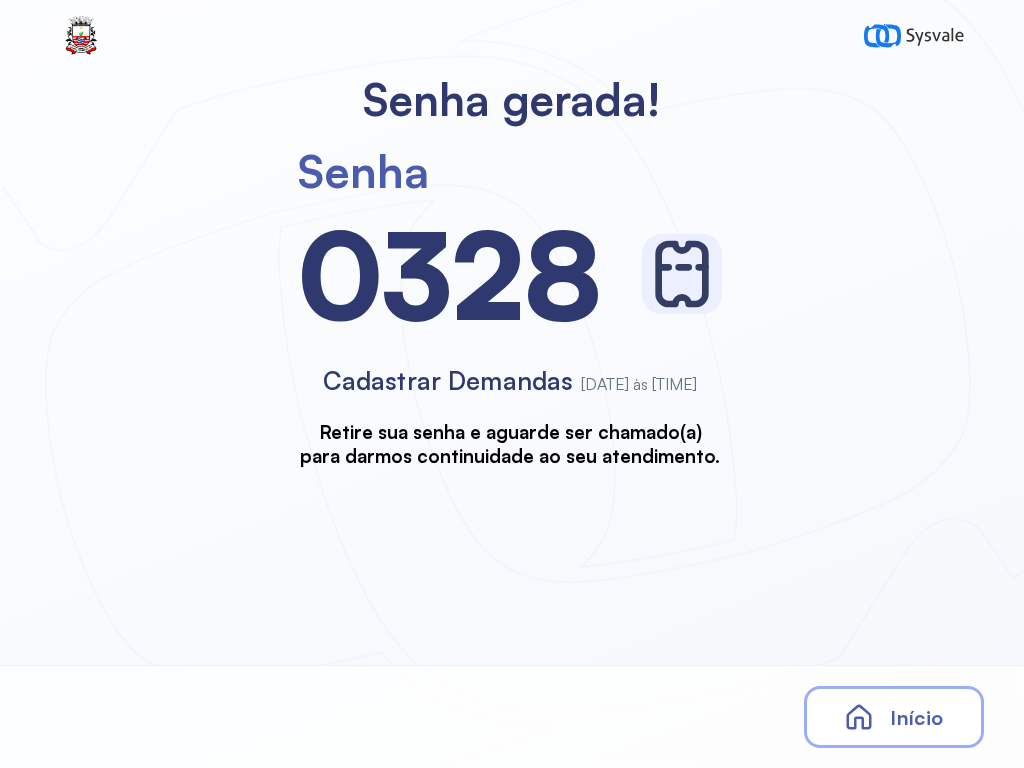 scroll, scrollTop: 0, scrollLeft: 0, axis: both 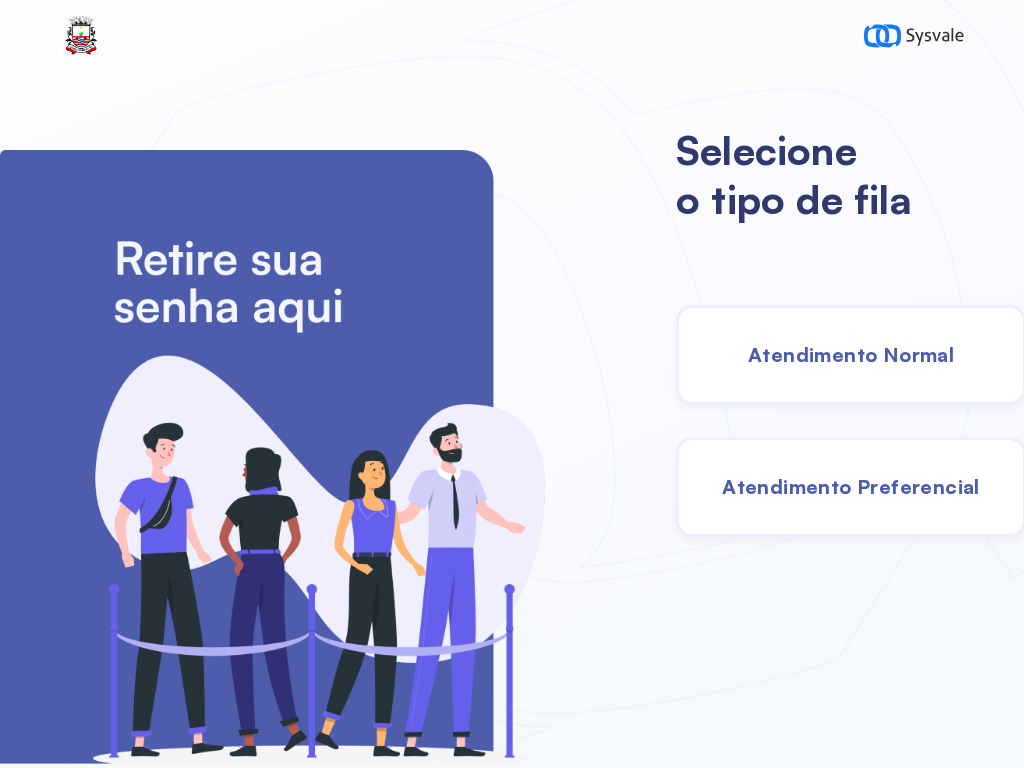 click on "Atendimento Preferencial" at bounding box center (851, 486) 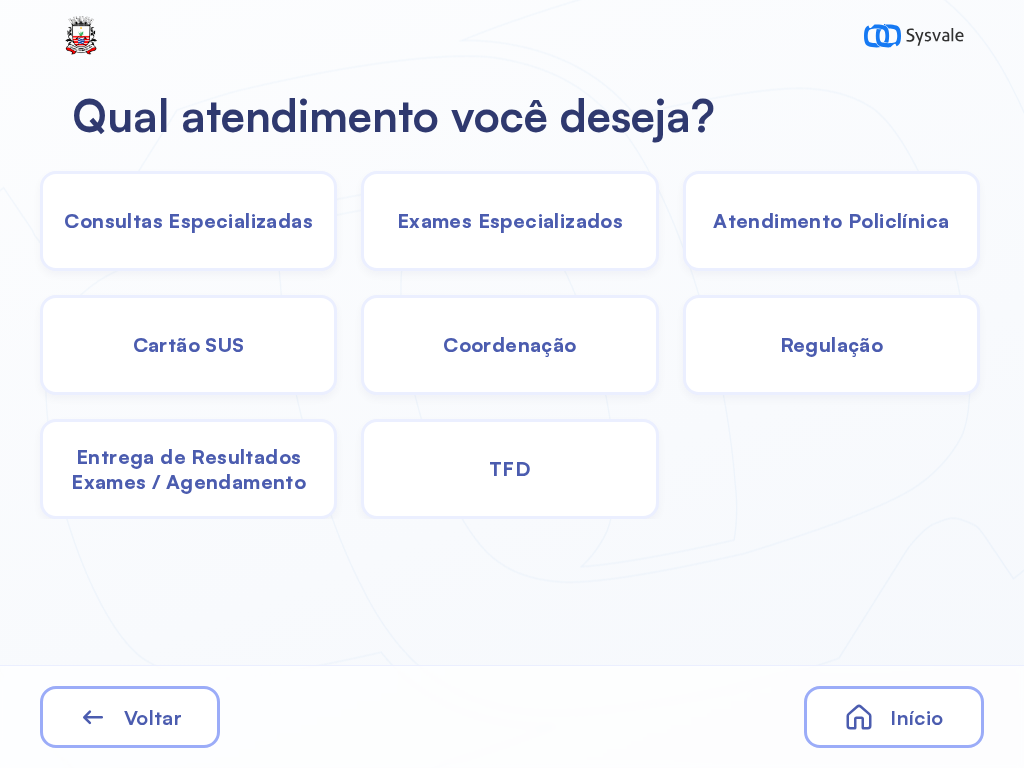 click on "TFD" 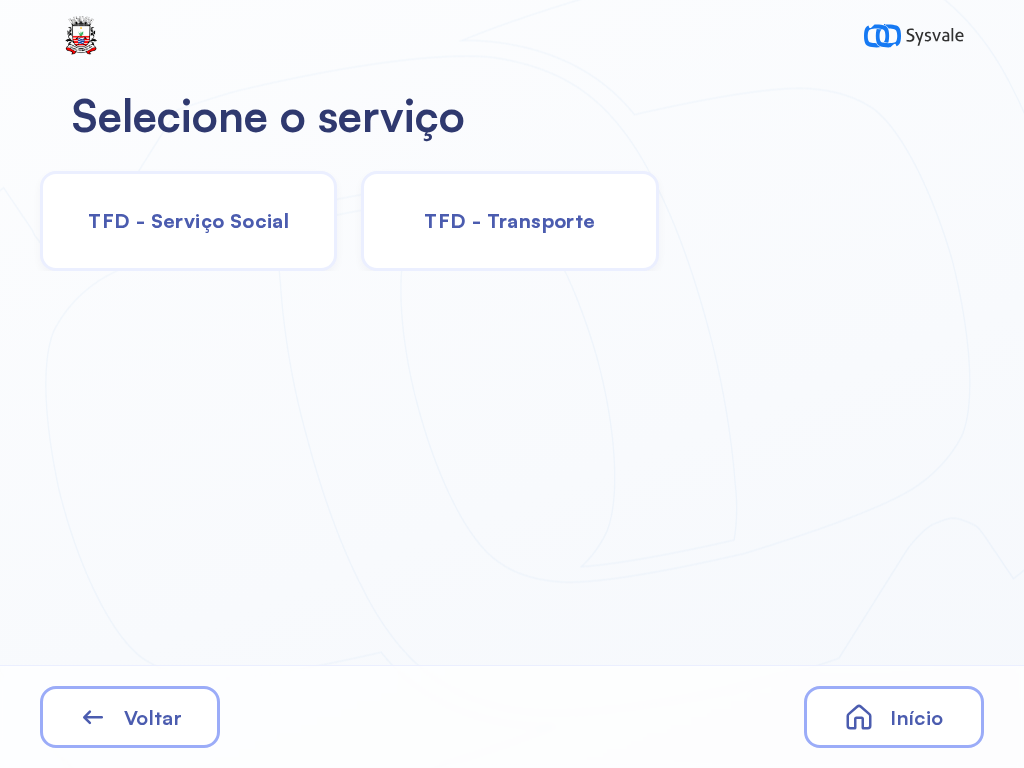 click on "TFD - Serviço Social" 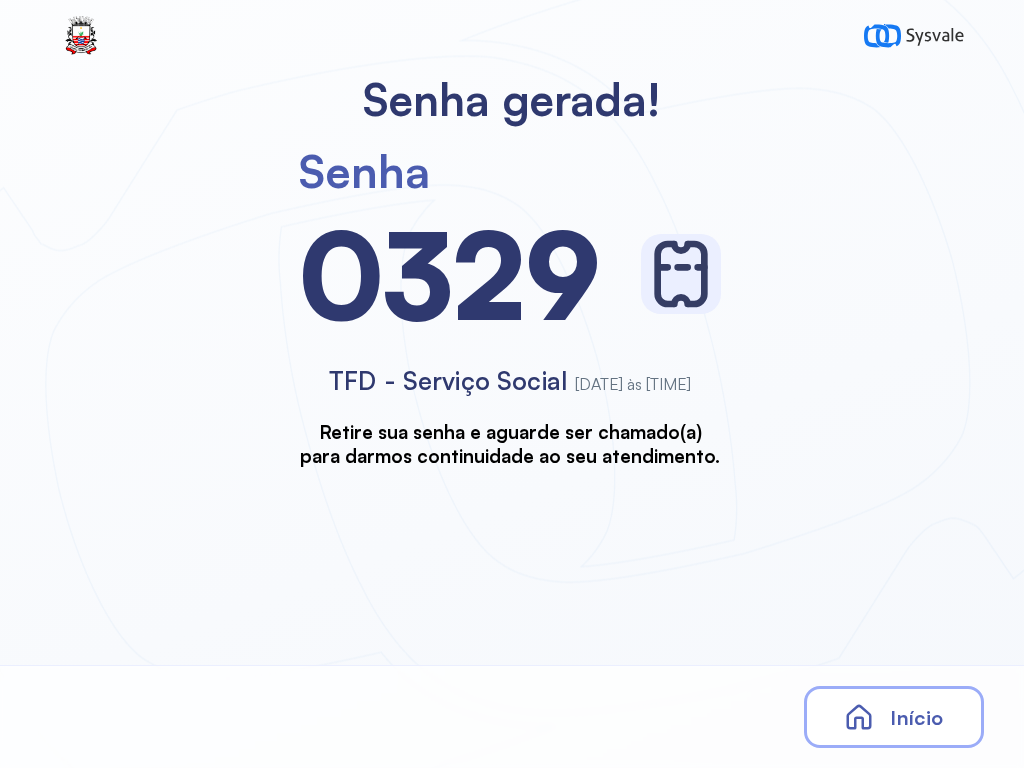 scroll, scrollTop: 0, scrollLeft: 0, axis: both 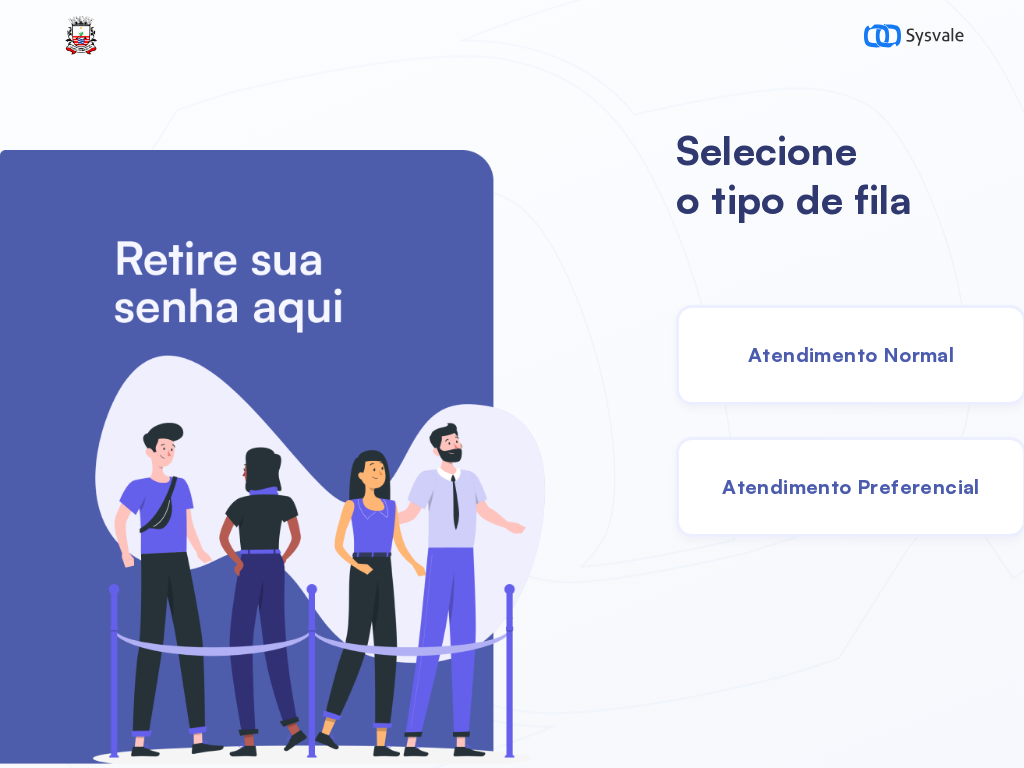 click on "Atendimento Preferencial" at bounding box center (851, 486) 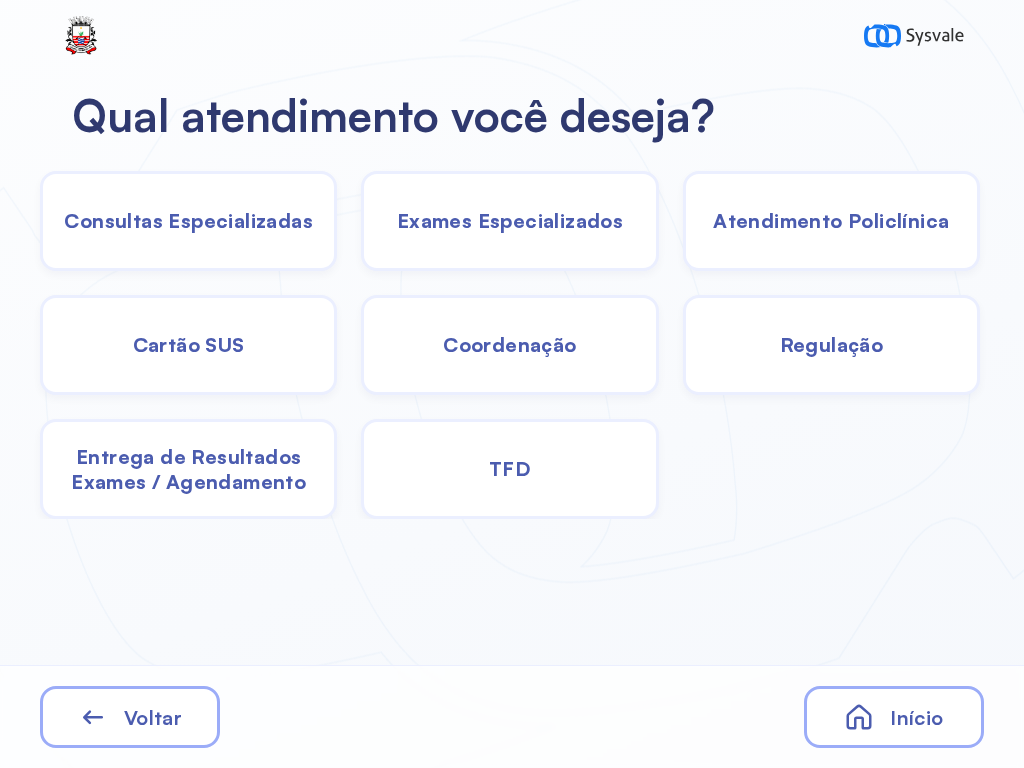 click on "TFD" 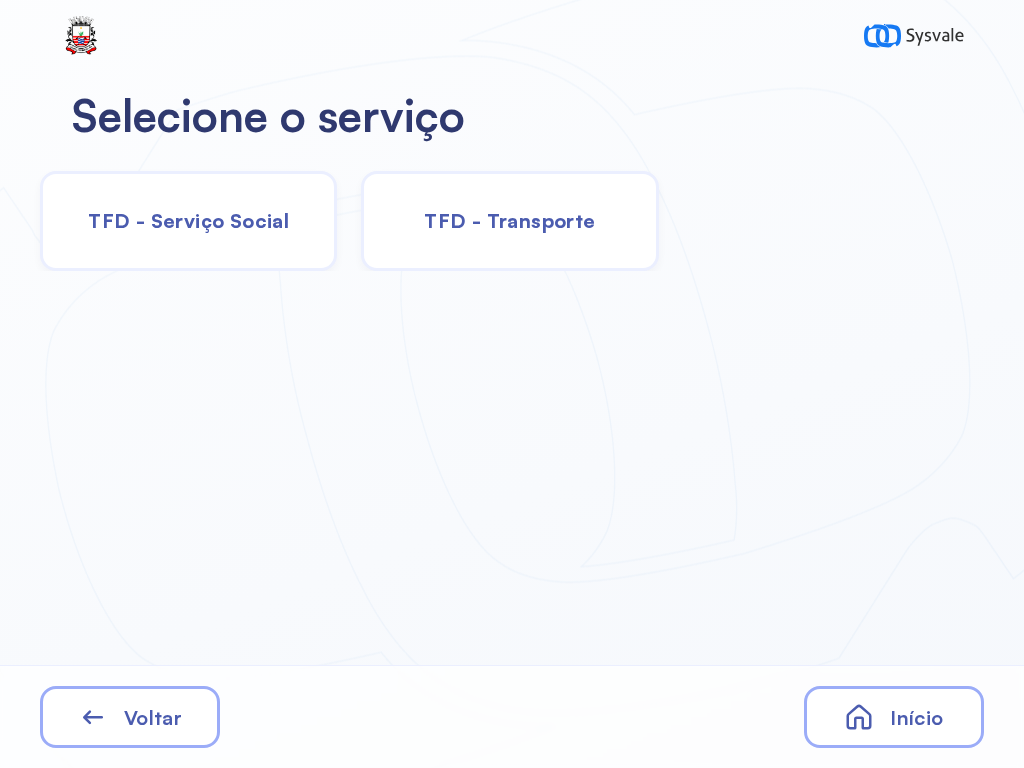click on "TFD - Serviço Social" 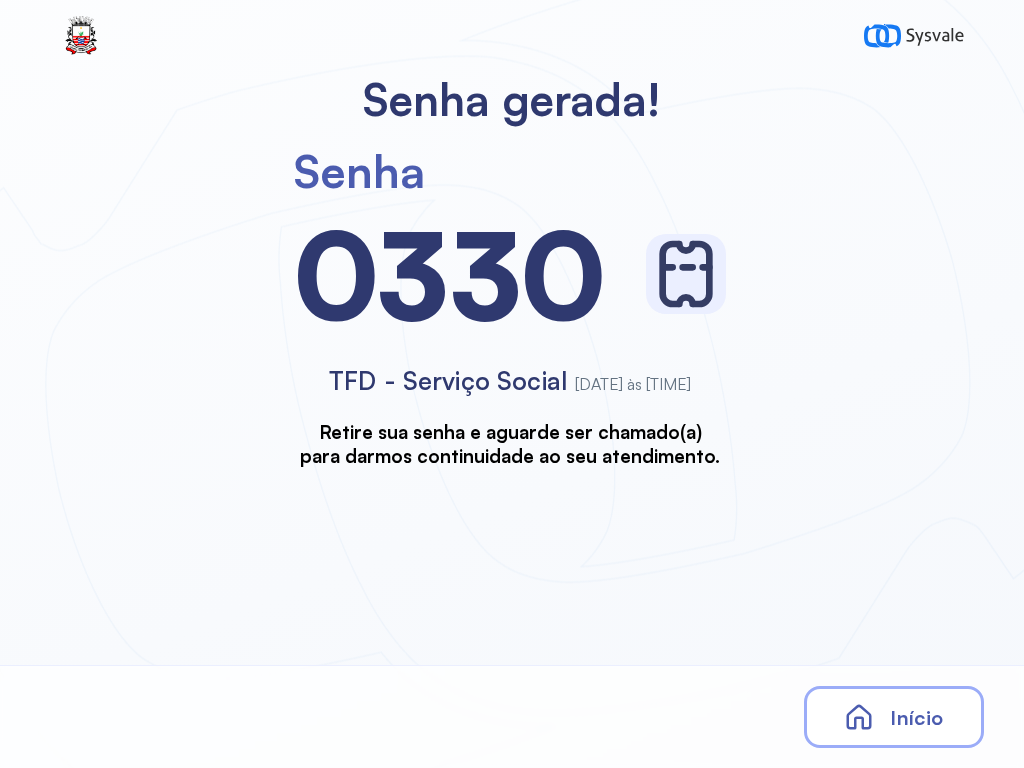 scroll, scrollTop: 0, scrollLeft: 0, axis: both 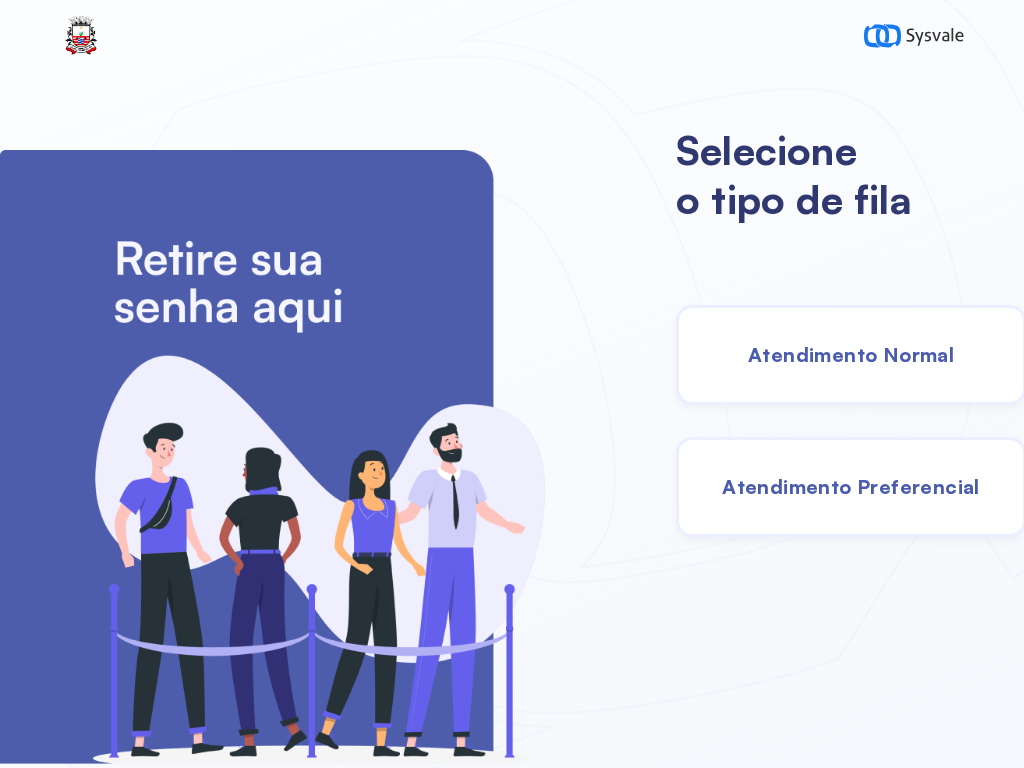 click on "Atendimento Preferencial" at bounding box center (851, 486) 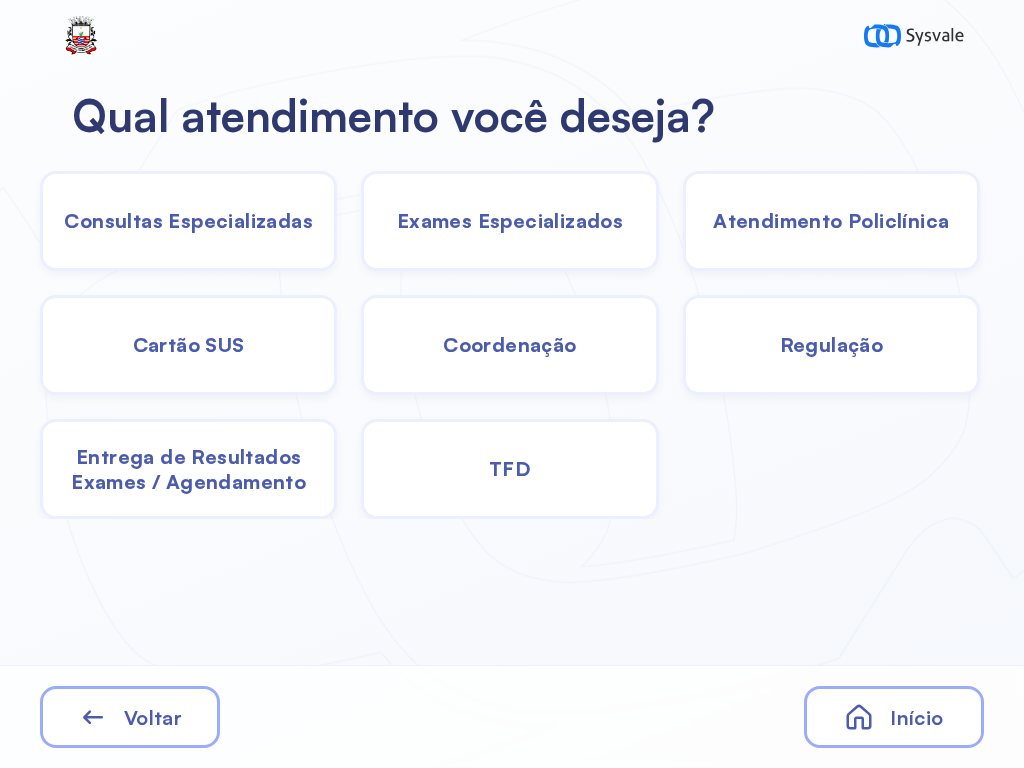 click on "Cartão SUS" at bounding box center (188, 220) 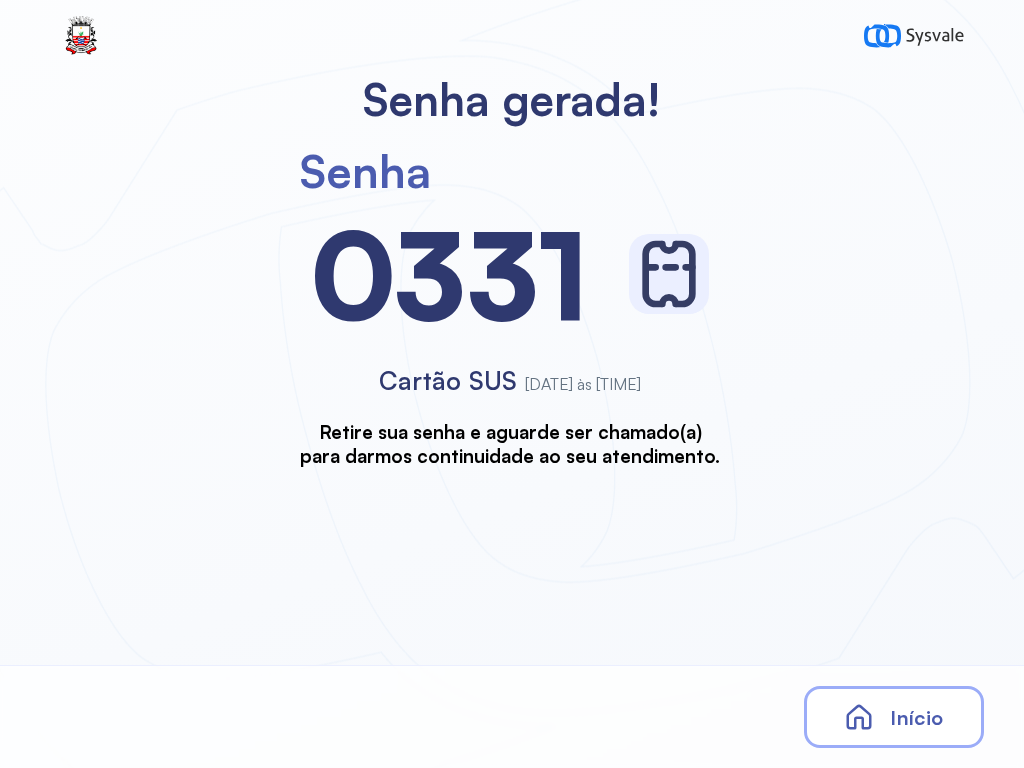 scroll, scrollTop: 0, scrollLeft: 0, axis: both 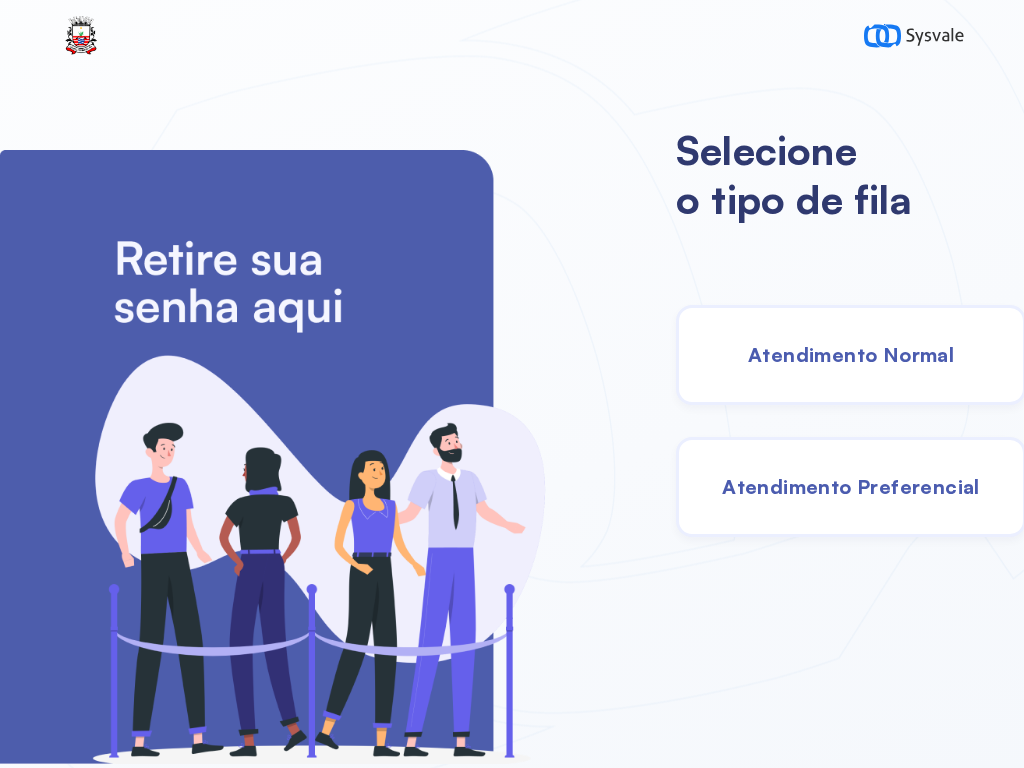 click on "Atendimento Preferencial" at bounding box center [851, 486] 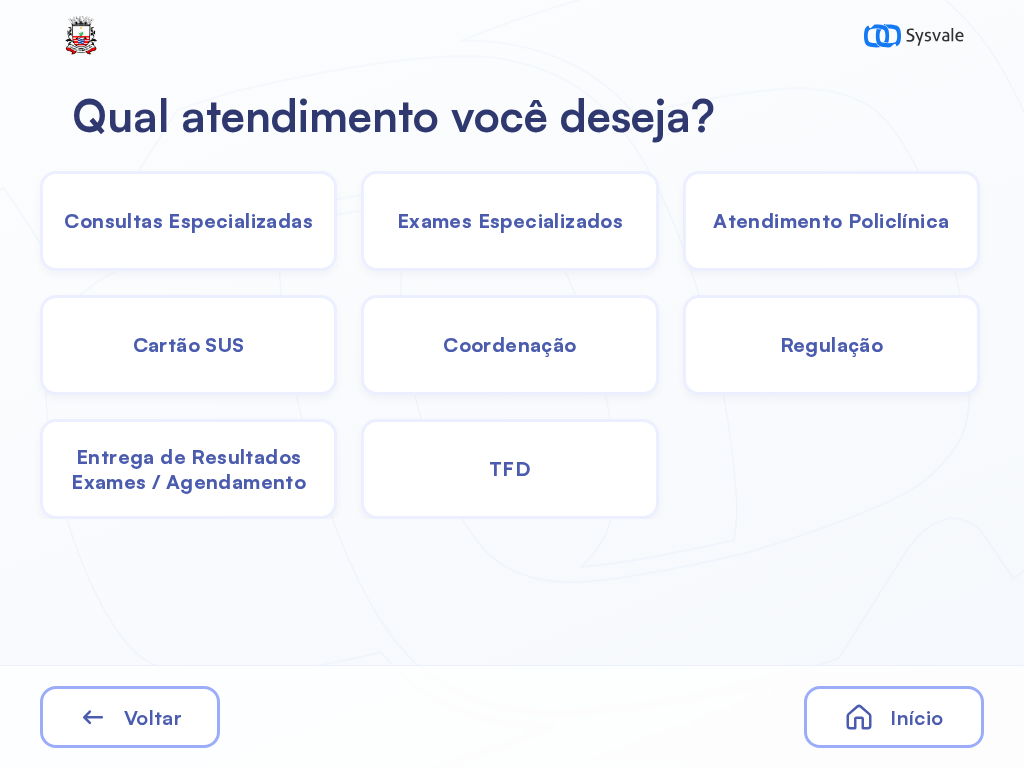 click on "TFD" 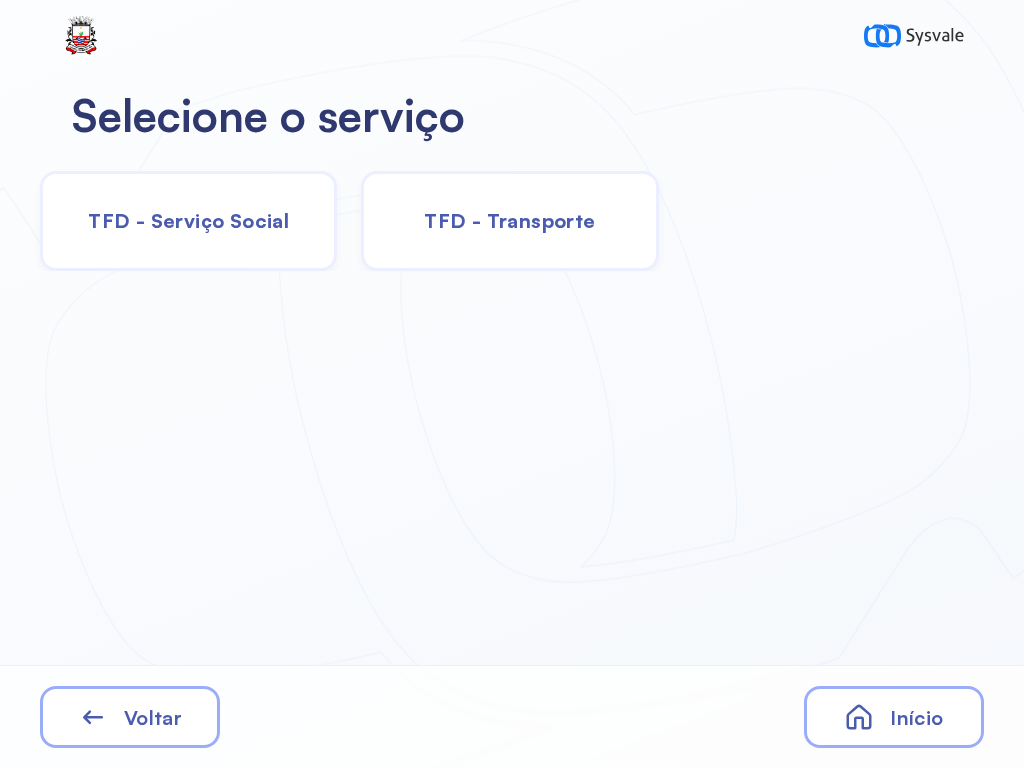 click on "TFD - Transporte" at bounding box center (509, 220) 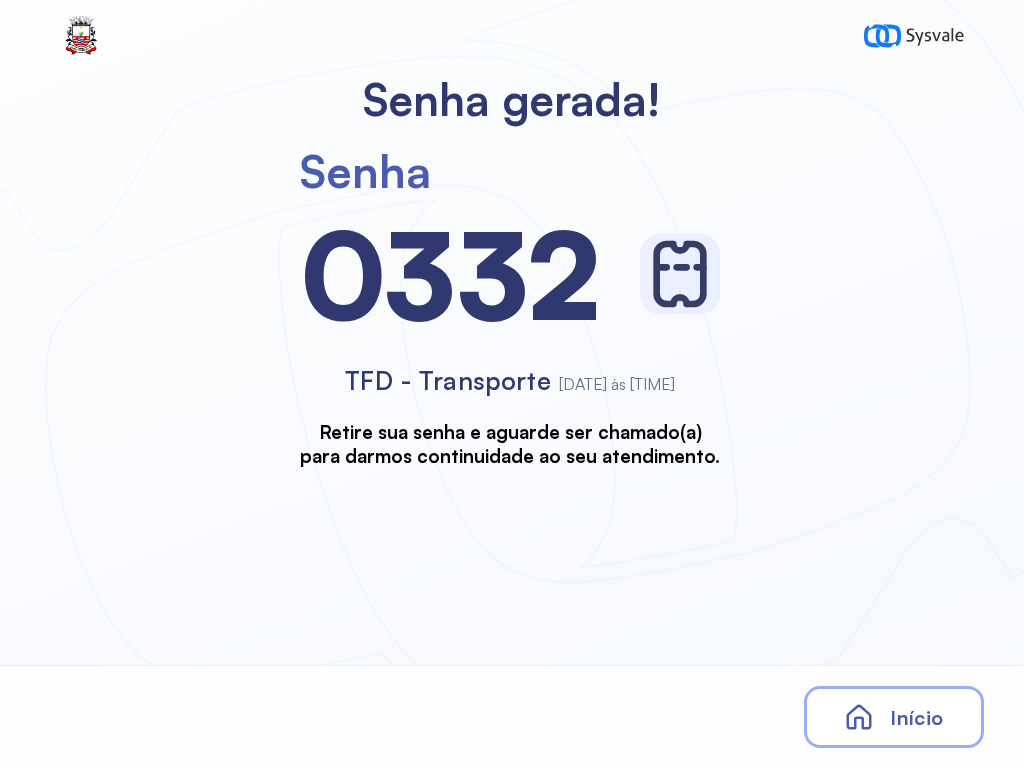 scroll, scrollTop: 0, scrollLeft: 0, axis: both 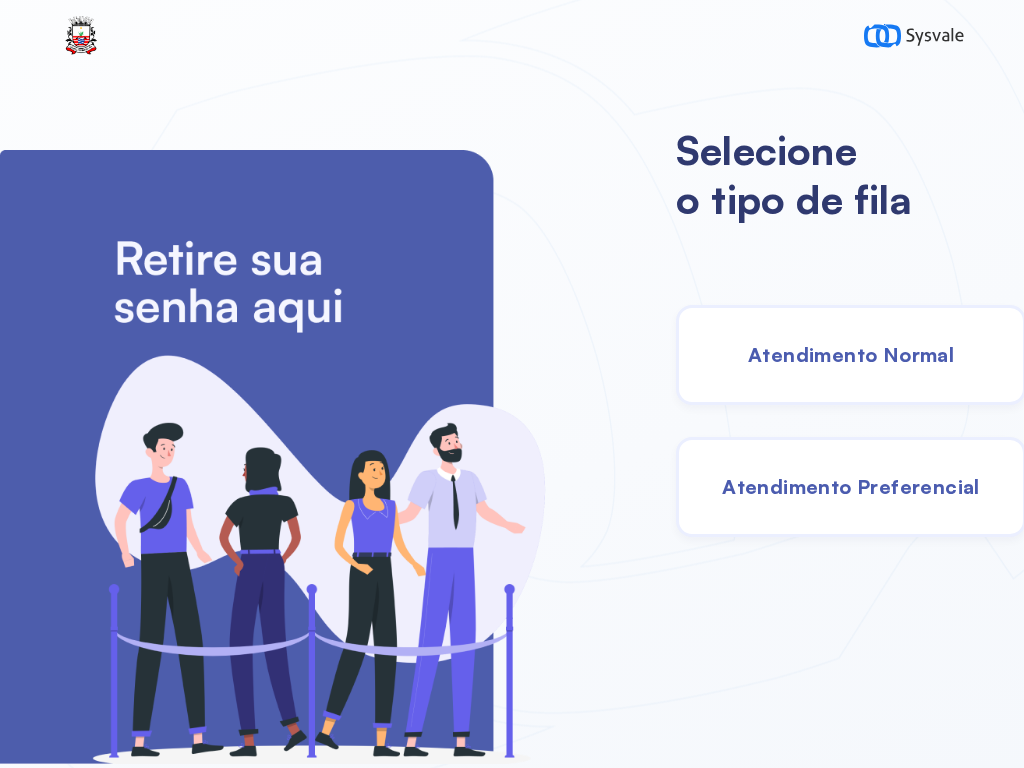 click on "Atendimento Preferencial" at bounding box center [851, 486] 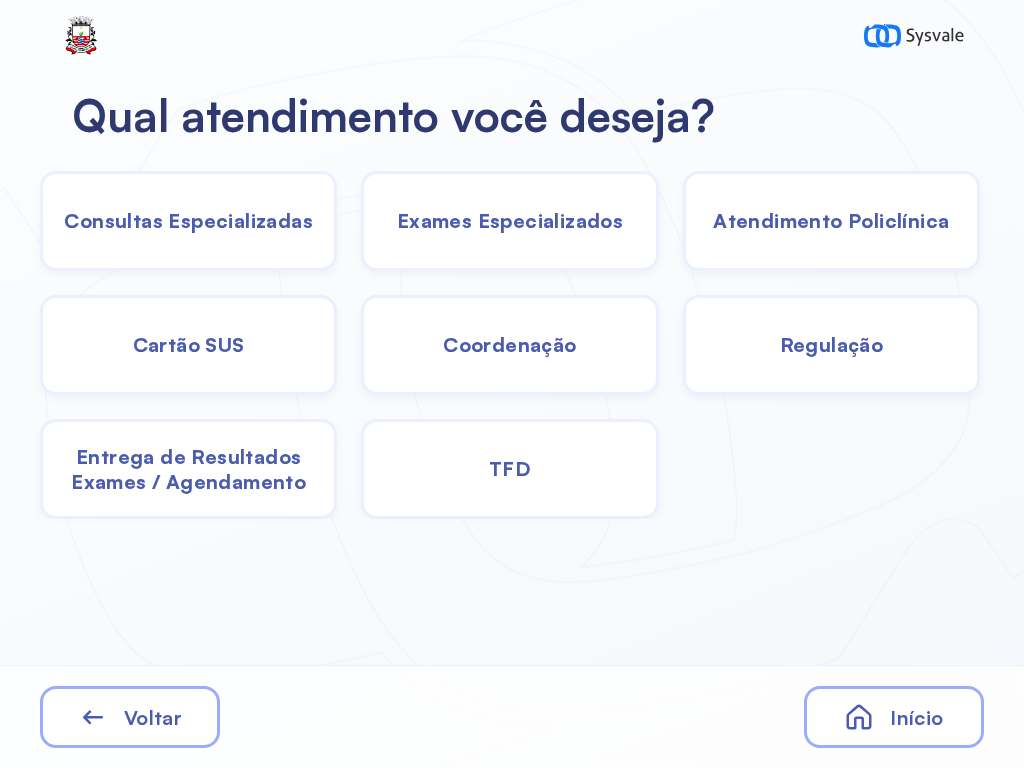 click on "TFD" at bounding box center (188, 220) 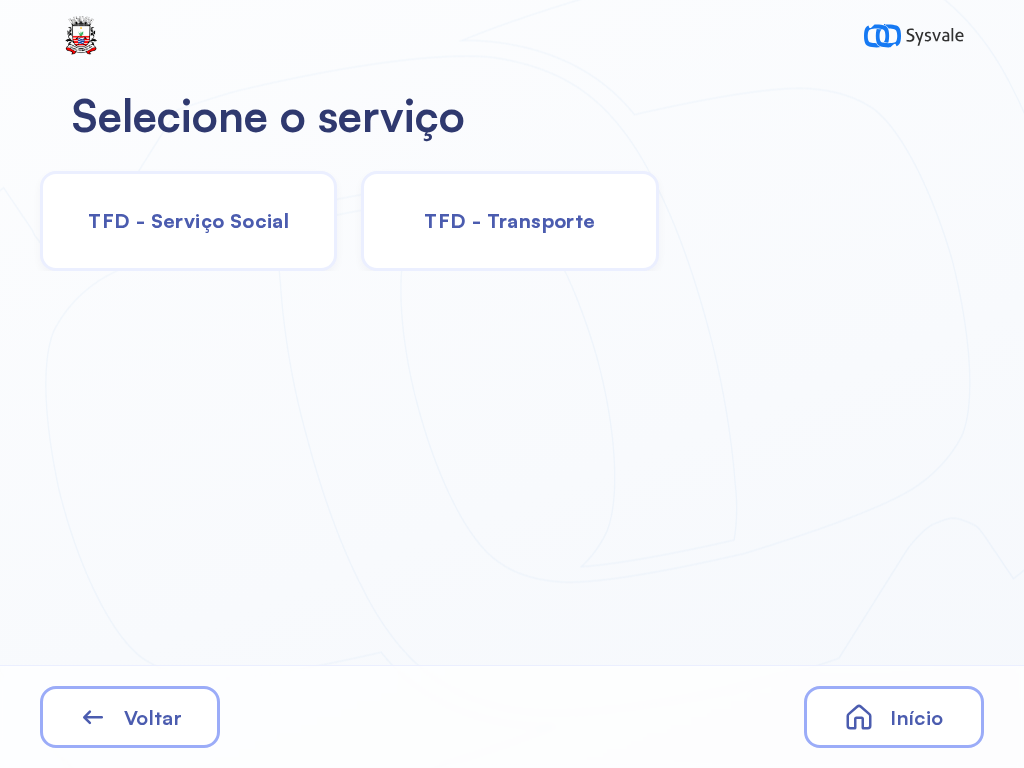 click on "TFD - Serviço Social" at bounding box center (188, 220) 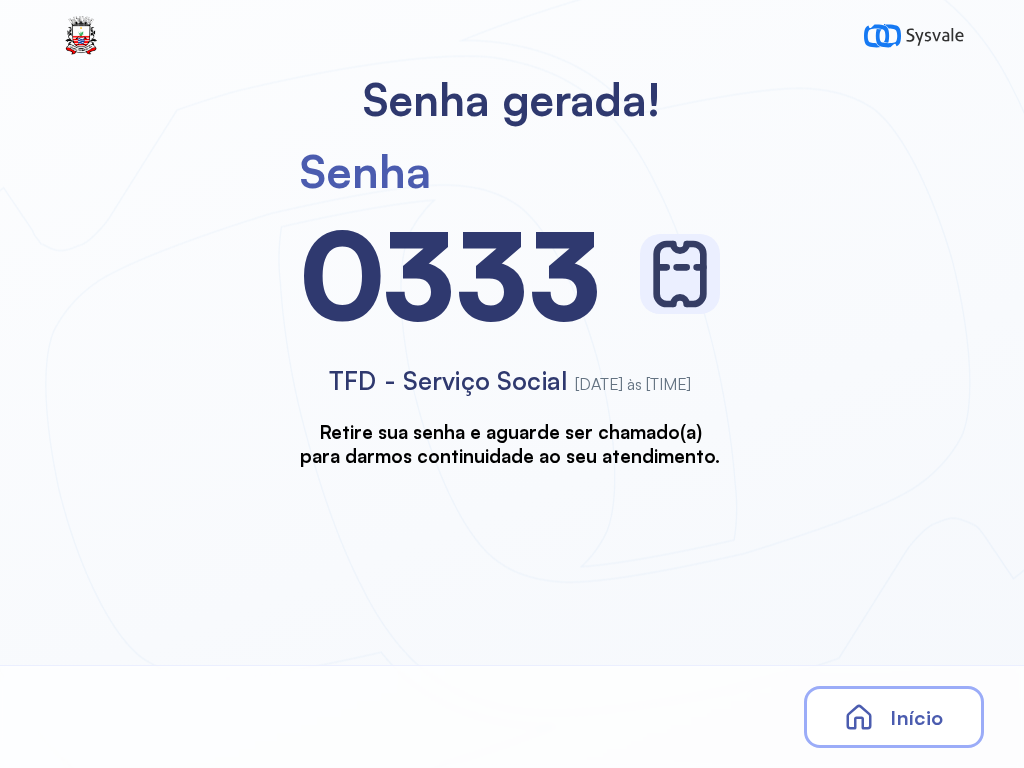 scroll, scrollTop: 0, scrollLeft: 0, axis: both 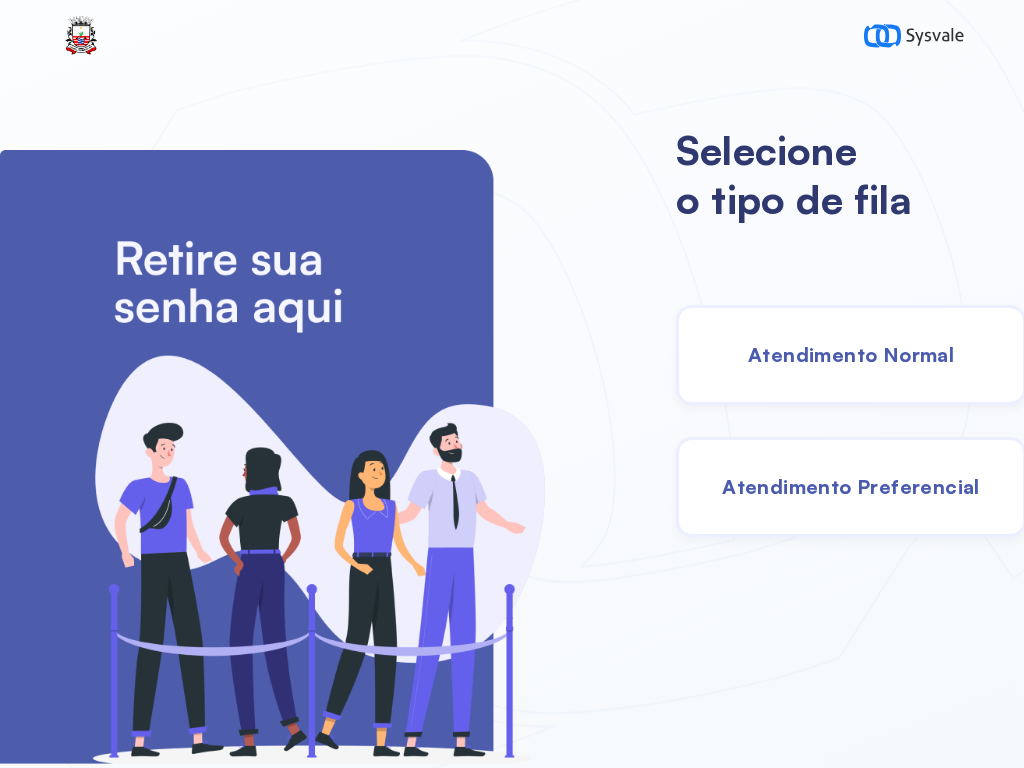 click on "Atendimento Preferencial" at bounding box center (851, 486) 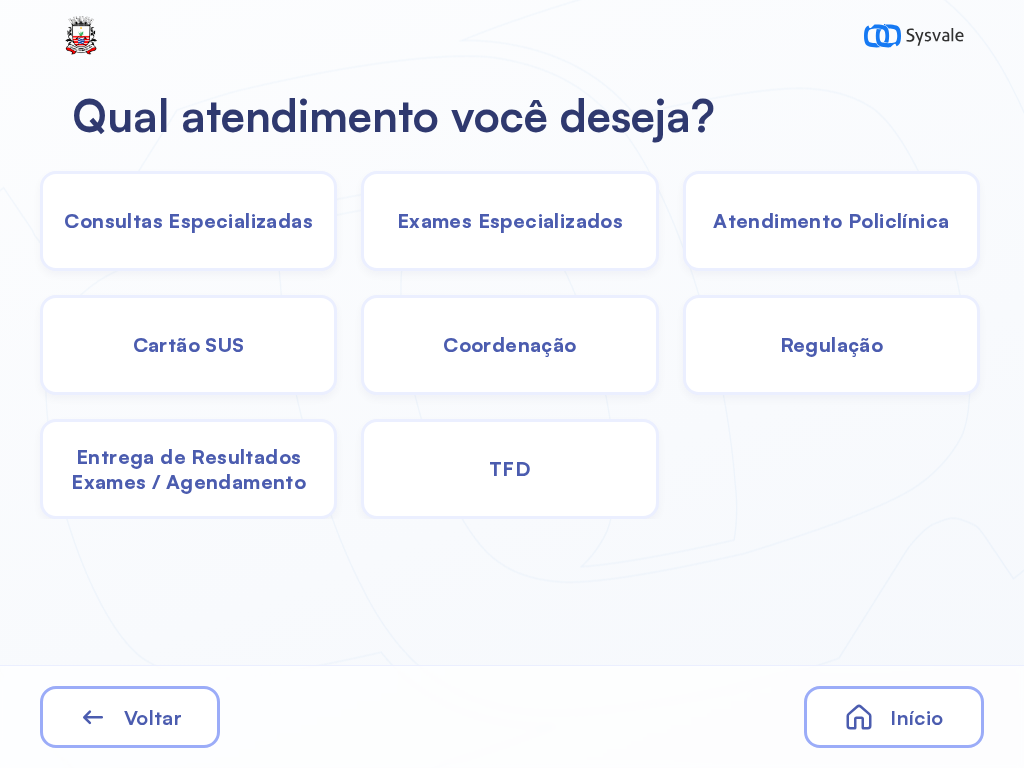 click on "TFD" 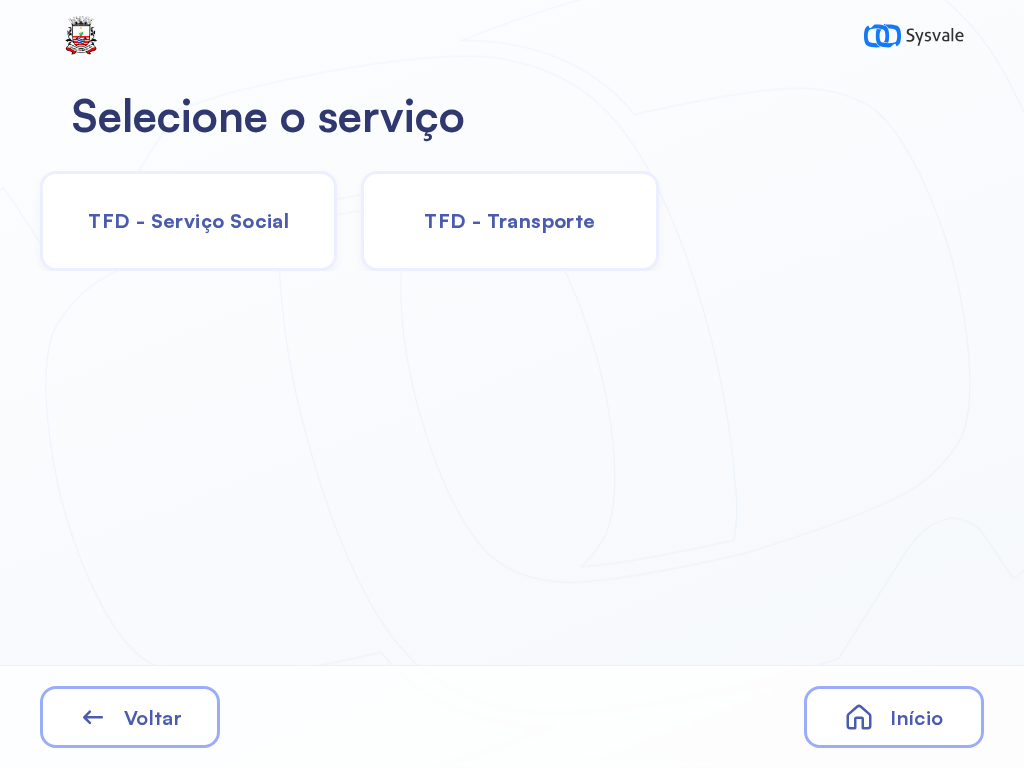 click on "TFD - Serviço Social" at bounding box center (188, 220) 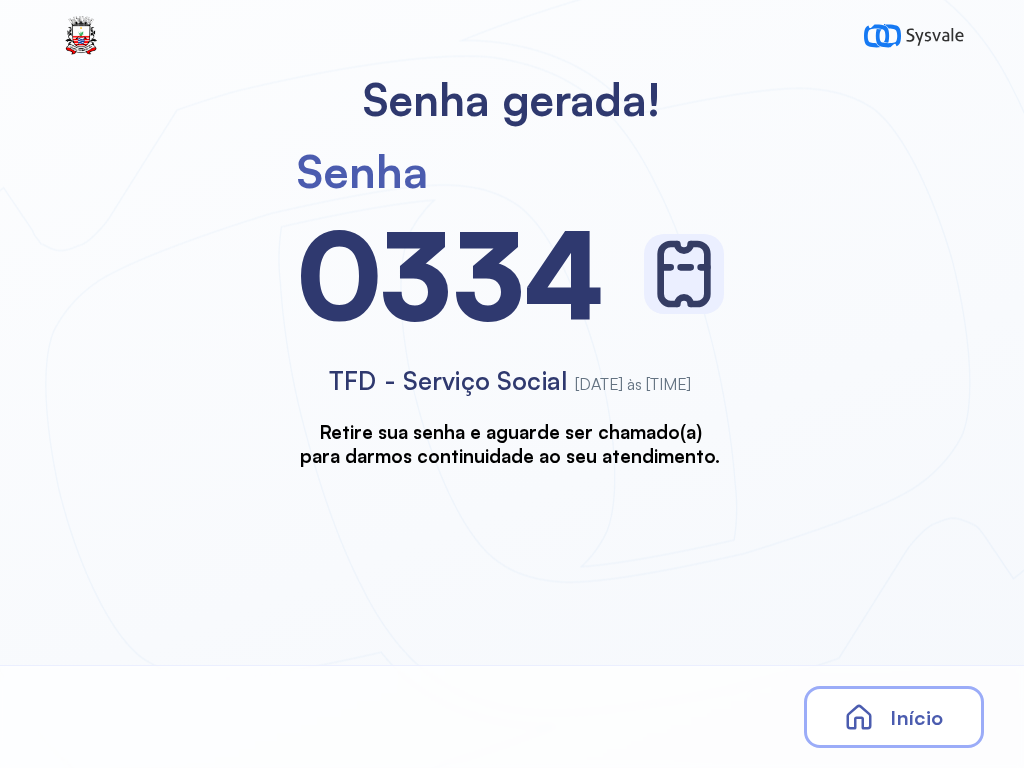 scroll, scrollTop: 0, scrollLeft: 0, axis: both 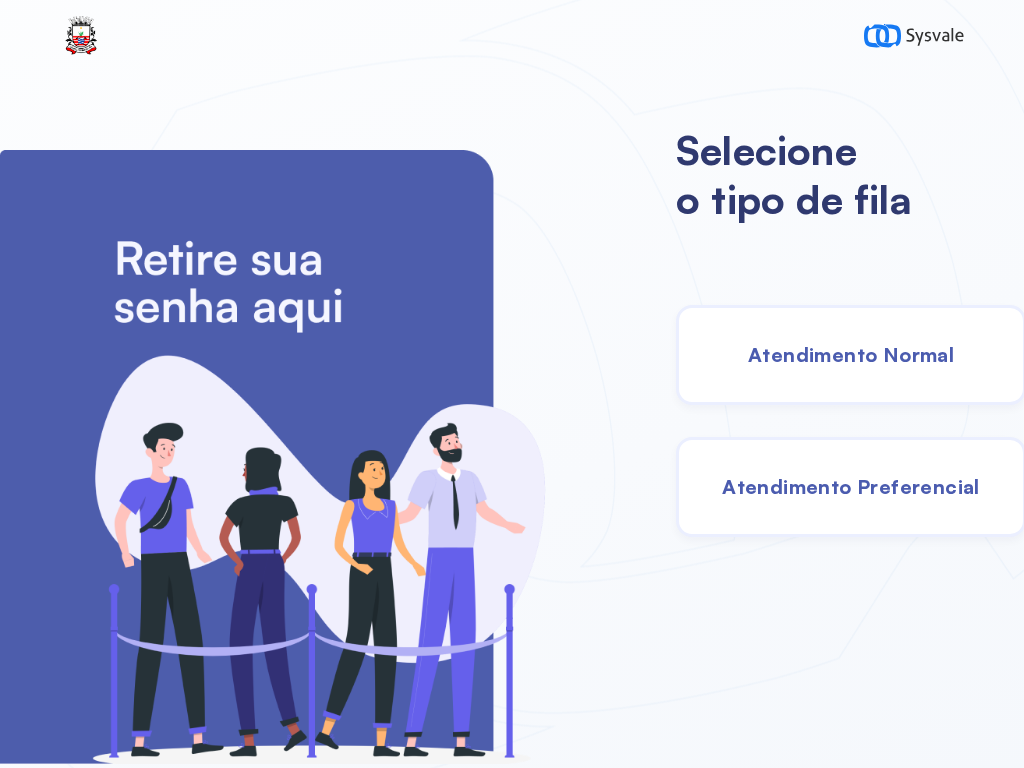 click on "Atendimento Normal" at bounding box center (851, 355) 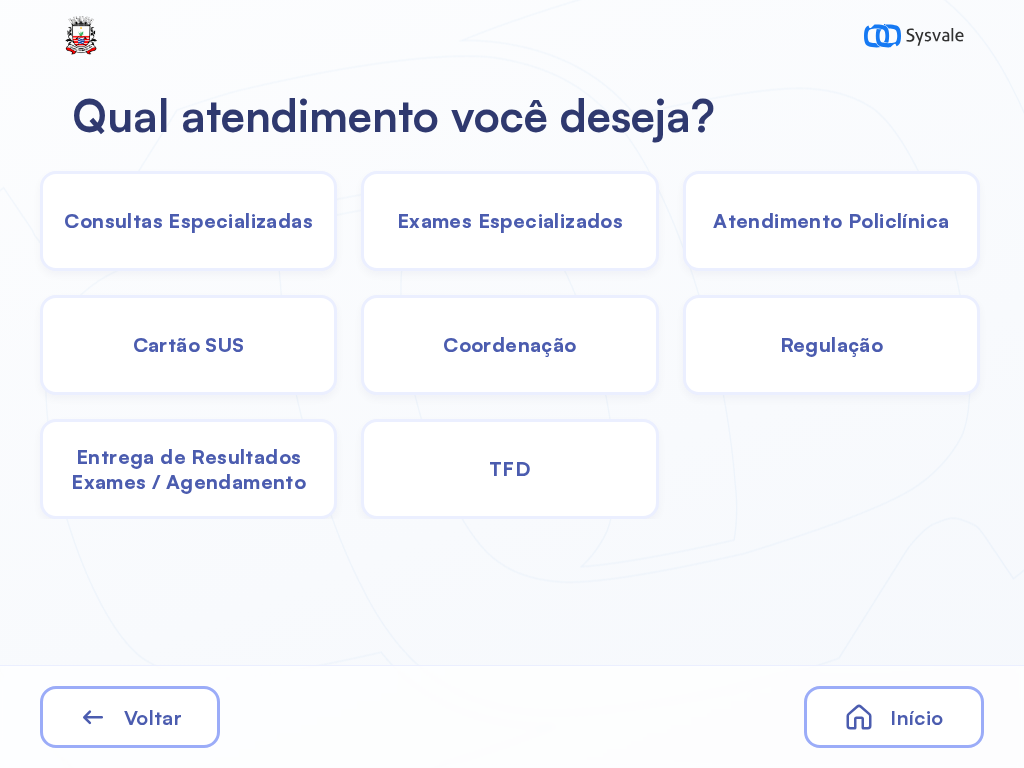 click on "Consultas Especializadas" at bounding box center (188, 220) 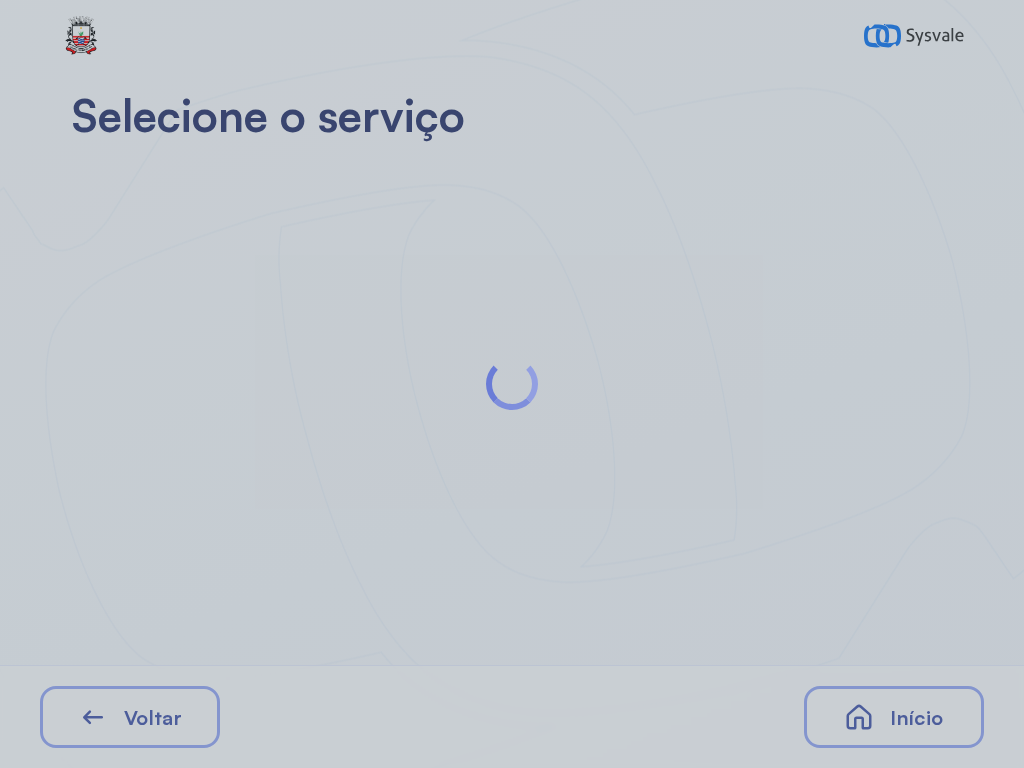 click at bounding box center [512, 384] 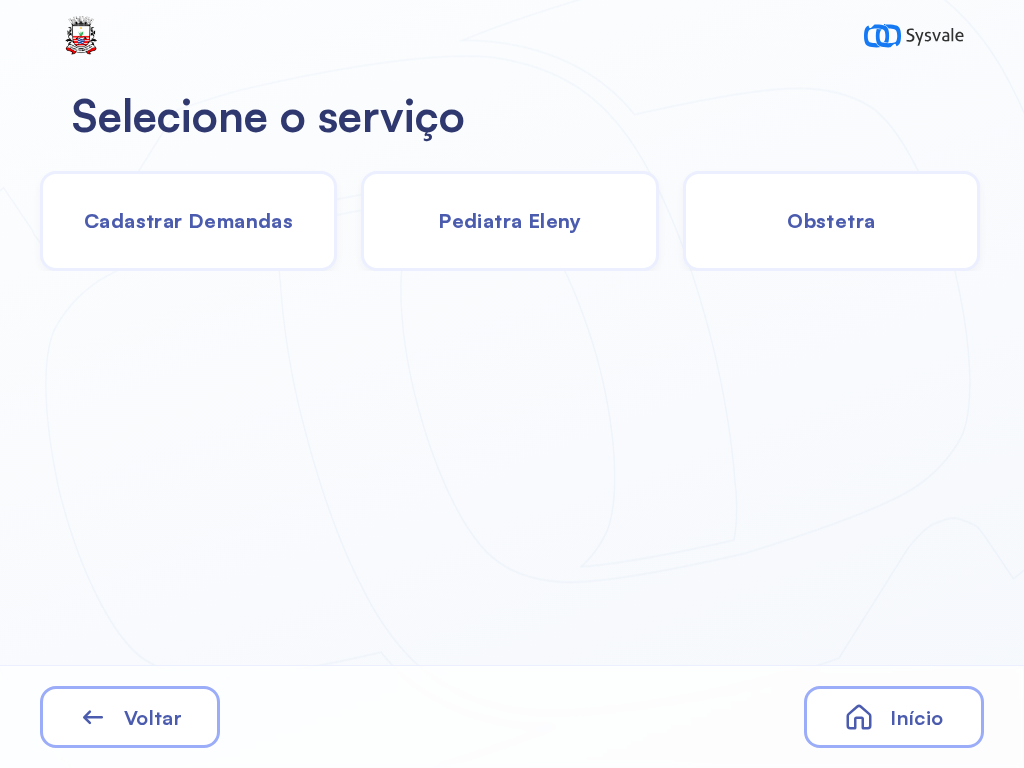 click 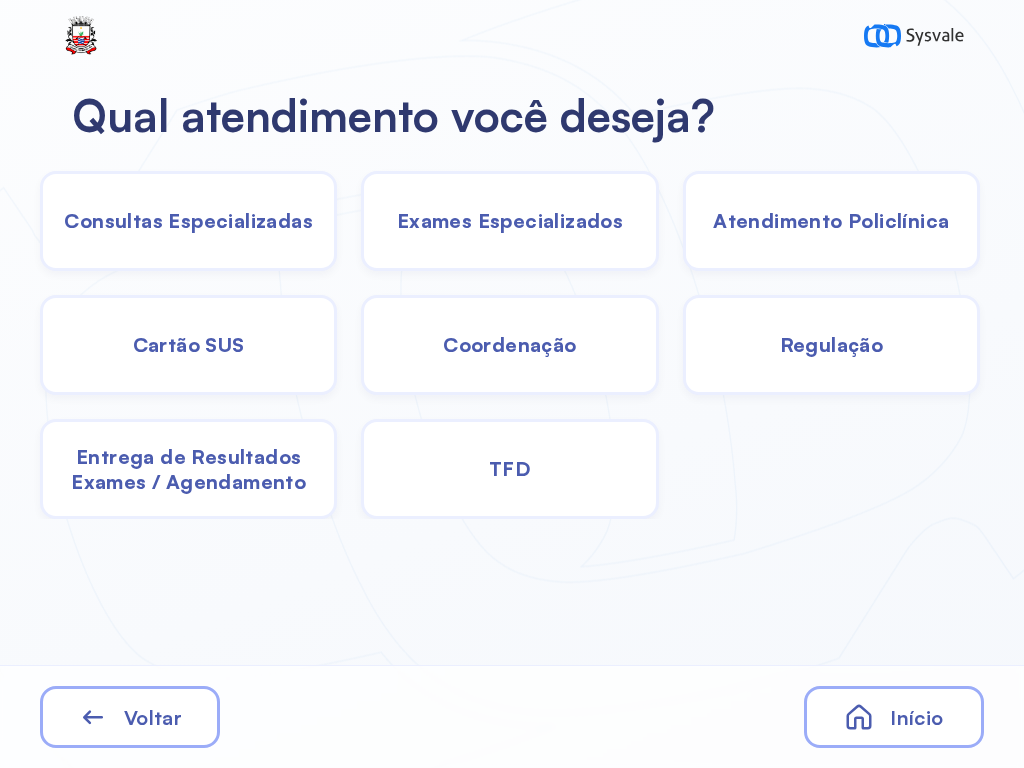click on "TFD" 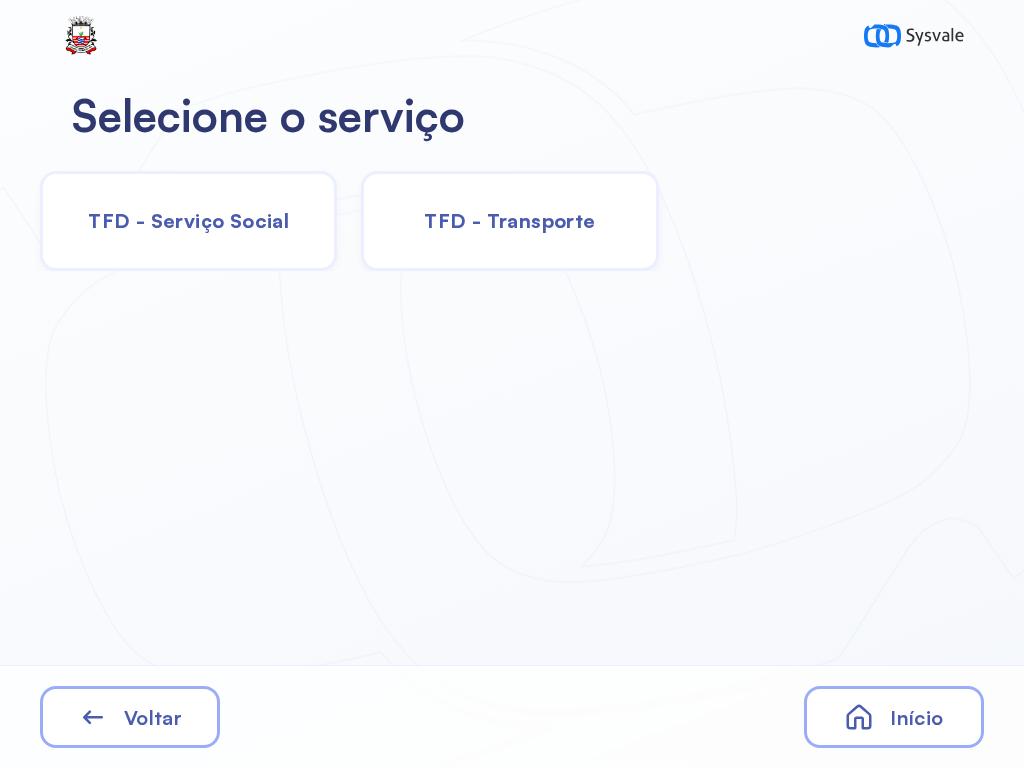 click on "TFD - Serviço Social" 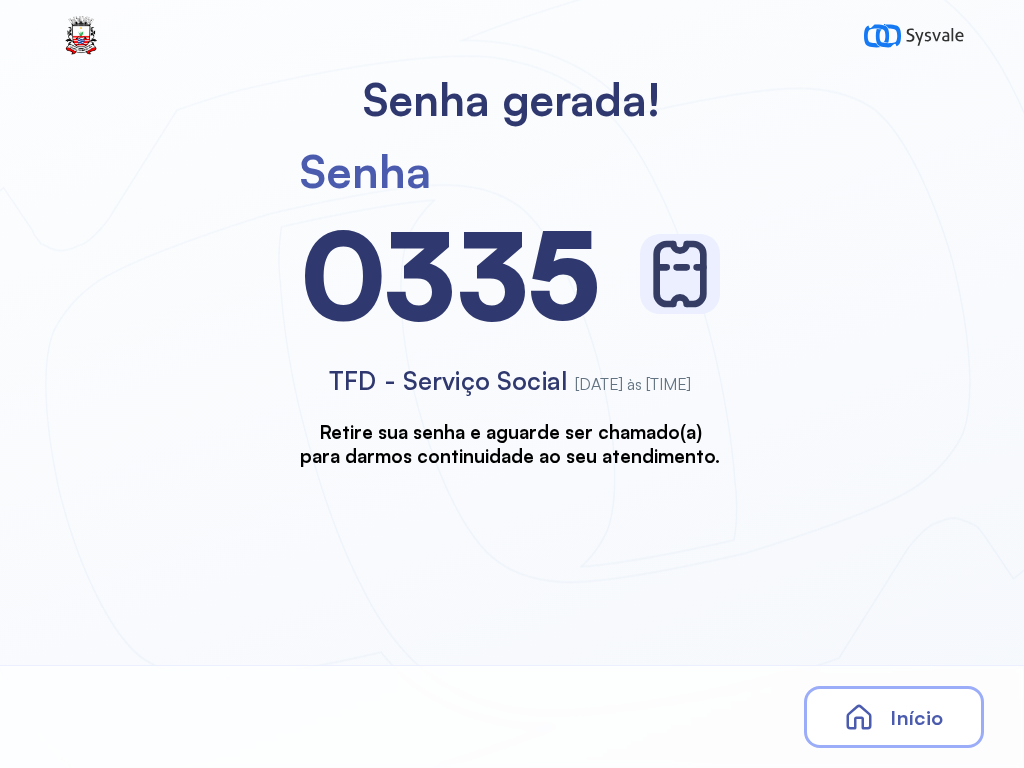scroll, scrollTop: 0, scrollLeft: 0, axis: both 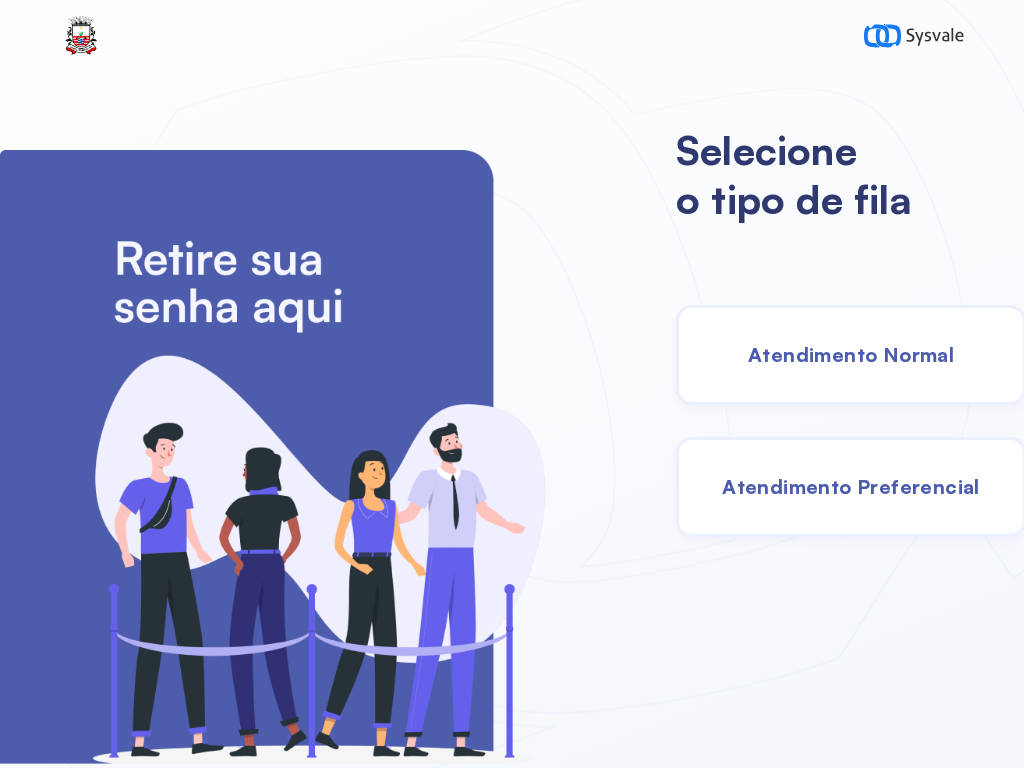 click on "Atendimento Normal" at bounding box center [851, 354] 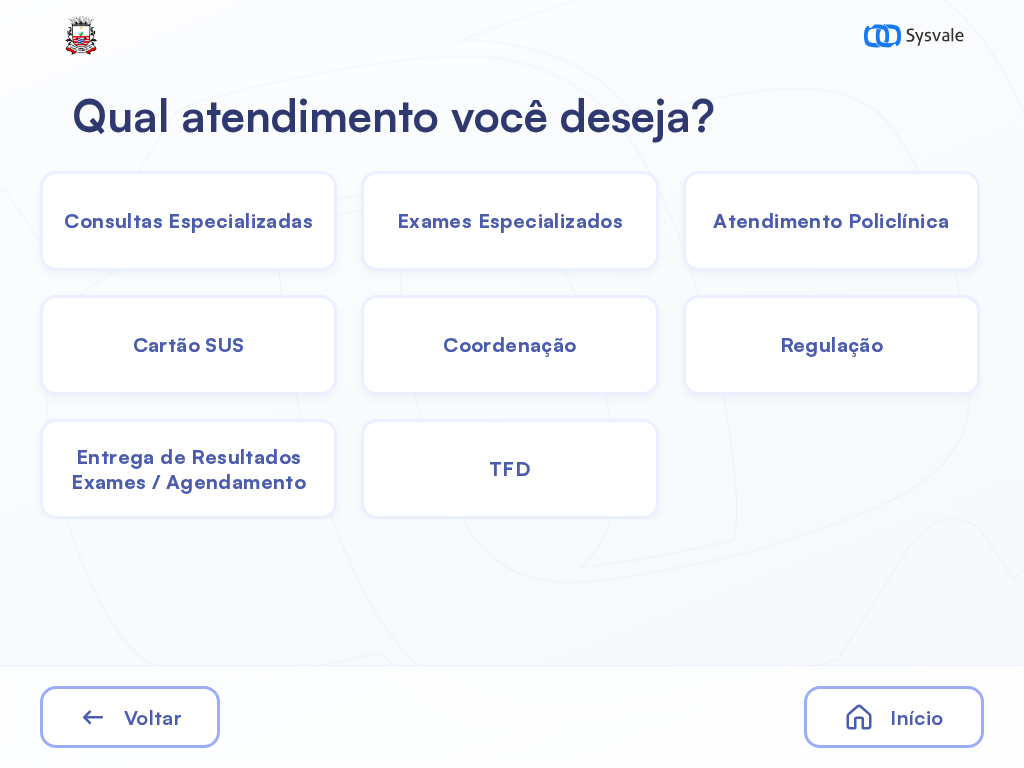 click on "Consultas Especializadas" at bounding box center (188, 220) 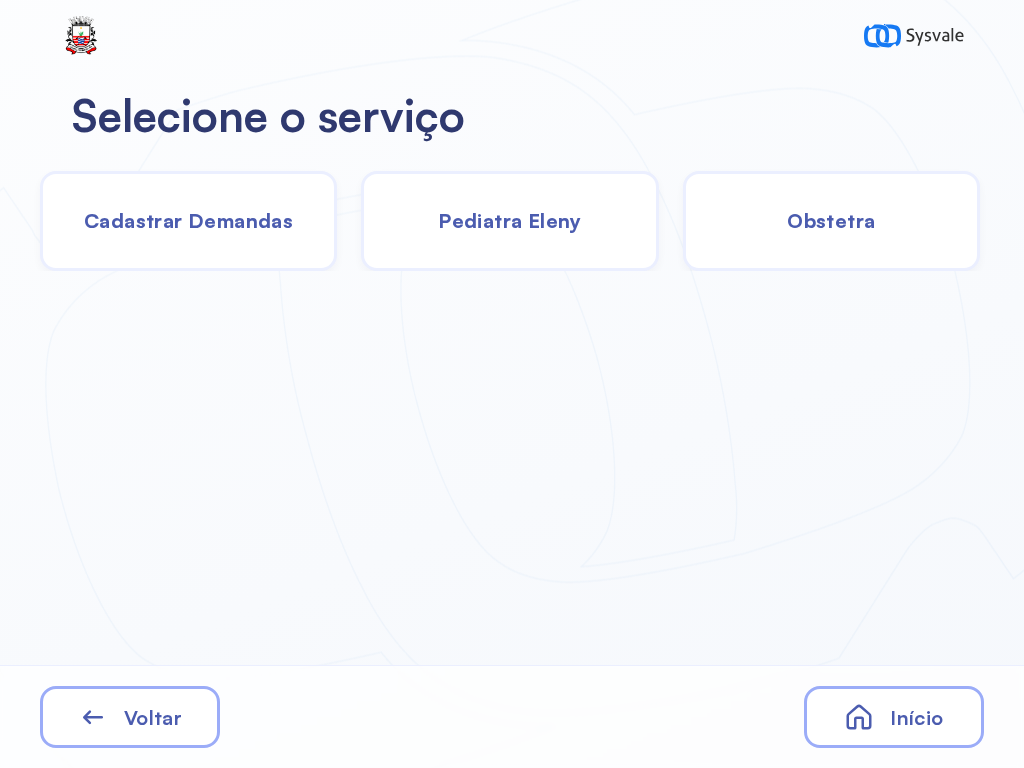 click on "Início" at bounding box center (894, 717) 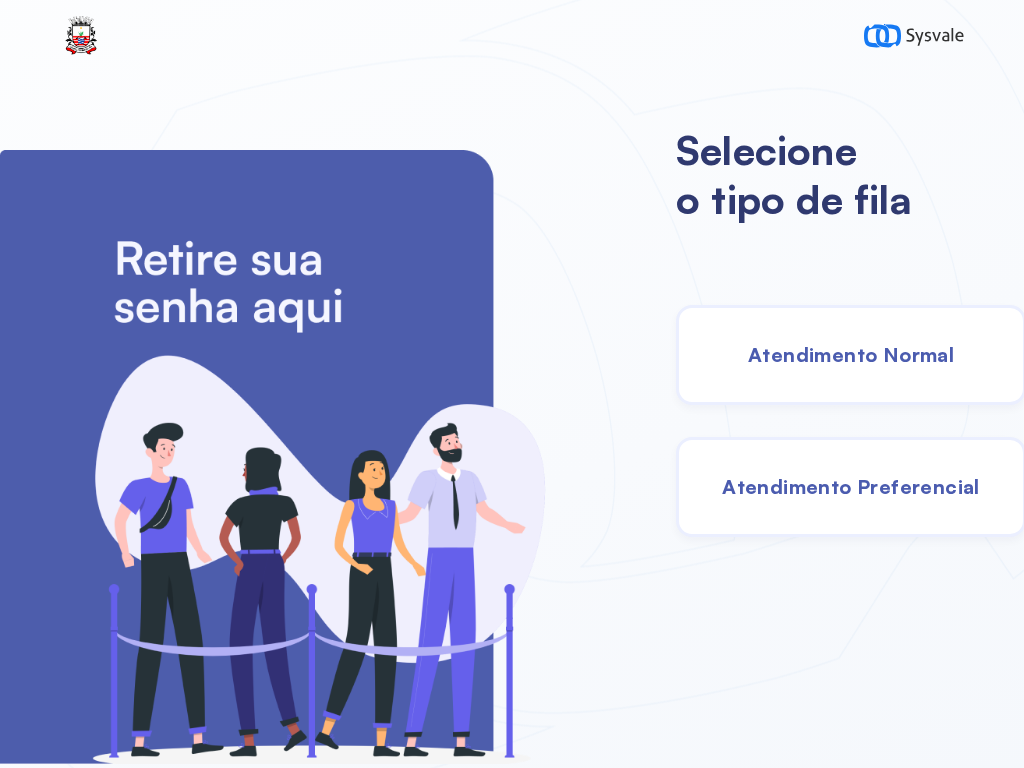 click on "Atendimento Preferencial" at bounding box center (851, 486) 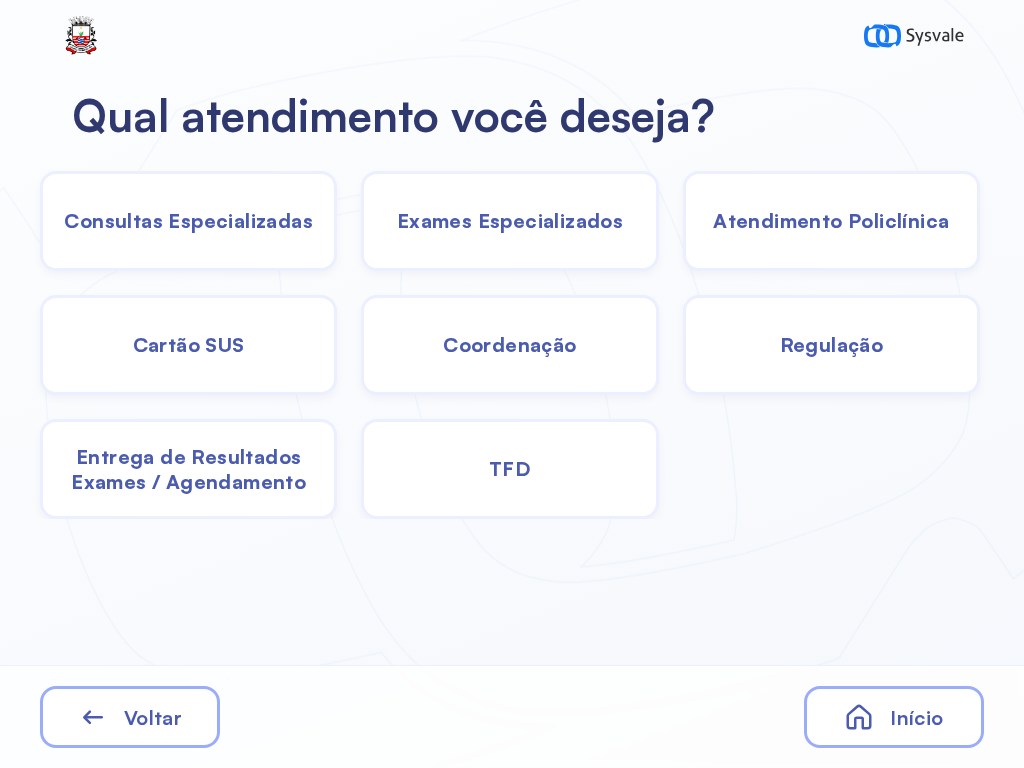 click on "TFD" at bounding box center [188, 220] 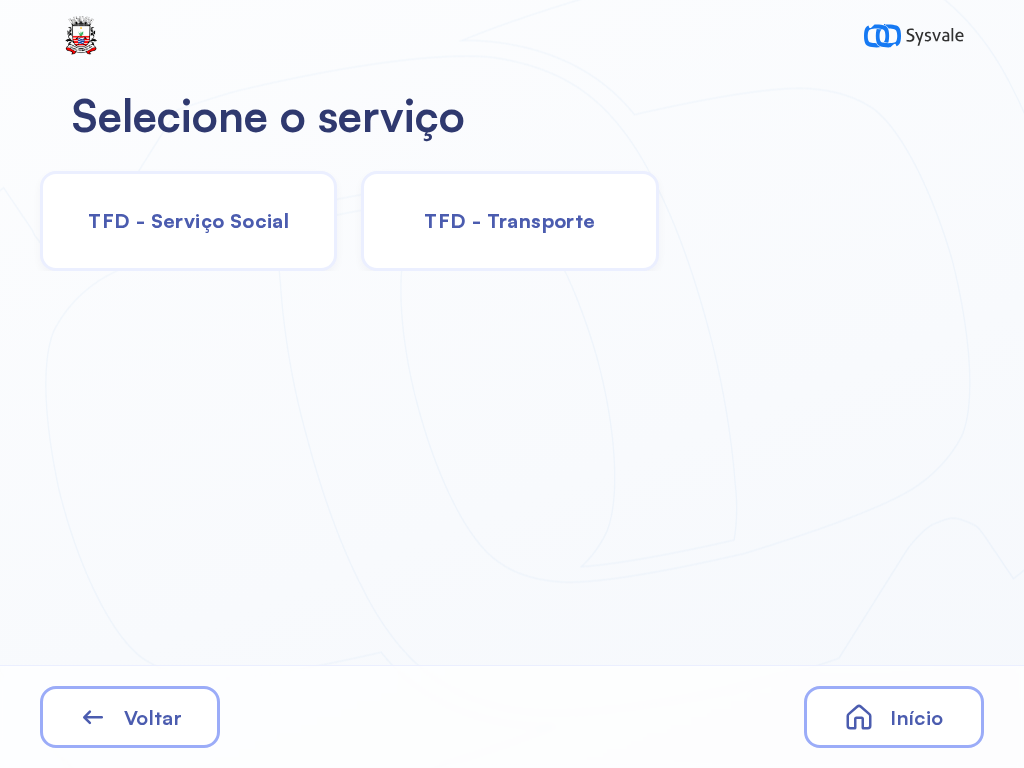 click on "TFD - Transporte" at bounding box center [509, 220] 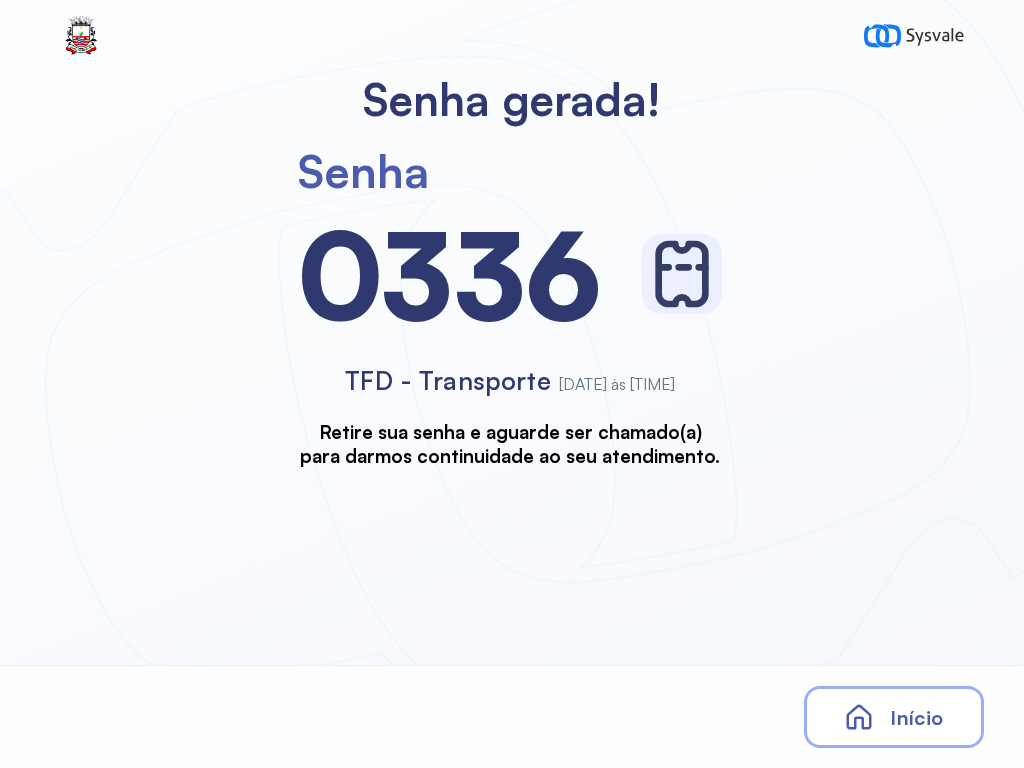 scroll, scrollTop: 0, scrollLeft: 0, axis: both 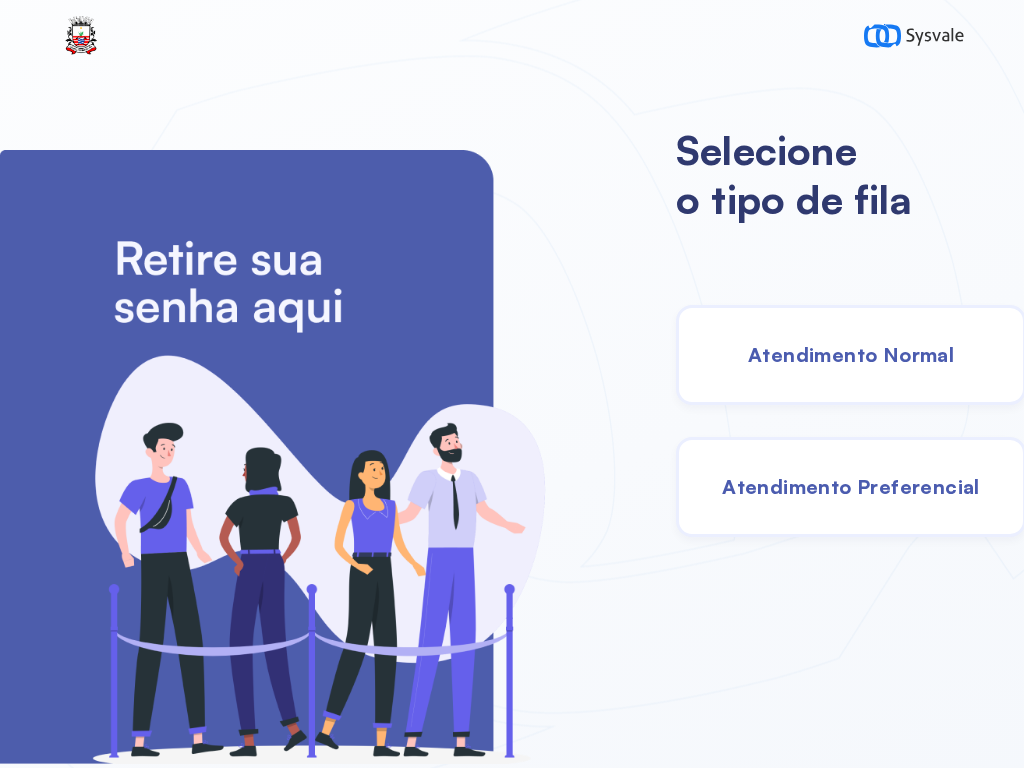 click on "Atendimento Preferencial" at bounding box center [851, 486] 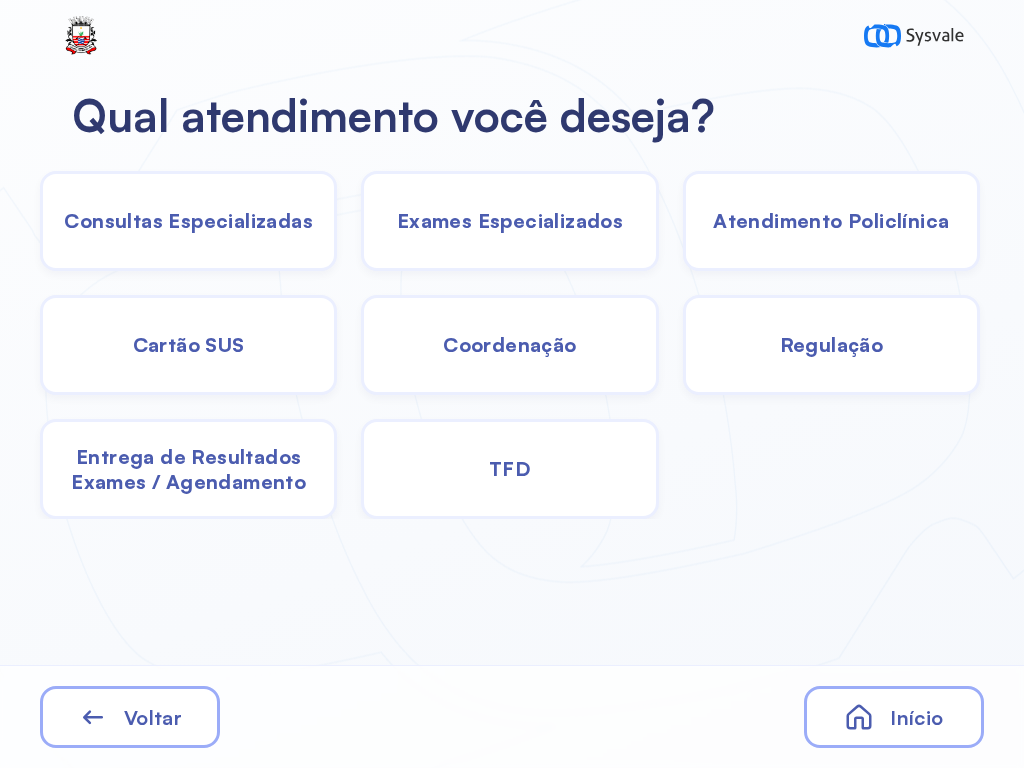 click on "Entrega de Resultados Exames / Agendamento" at bounding box center [188, 220] 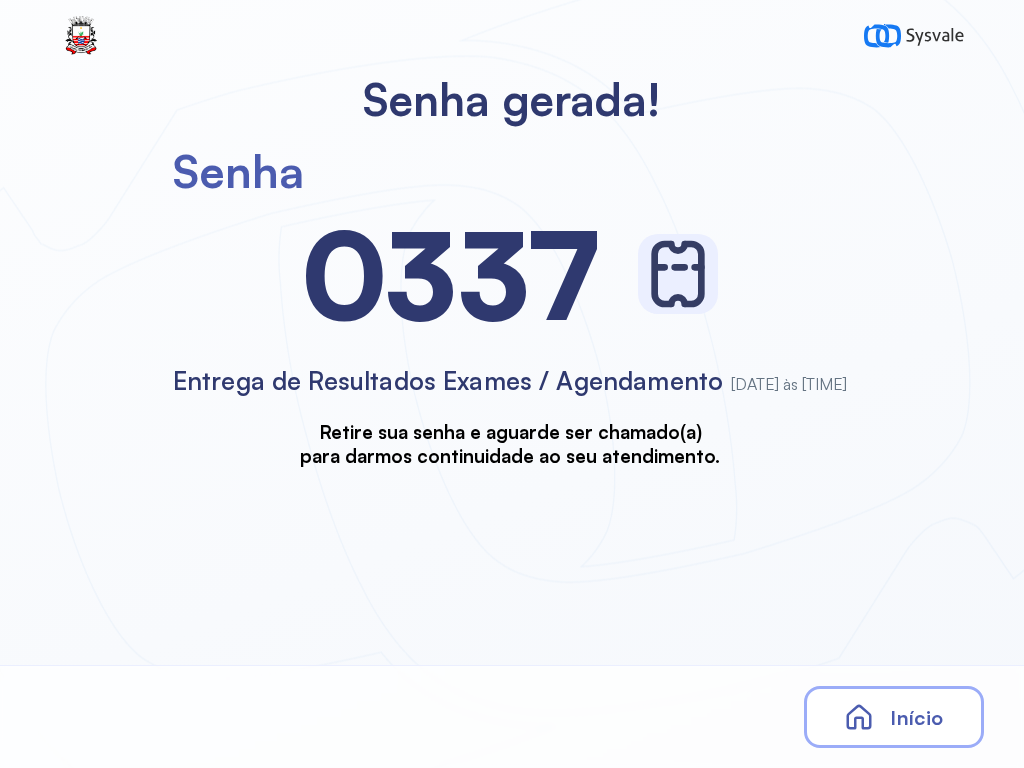 scroll, scrollTop: 0, scrollLeft: 0, axis: both 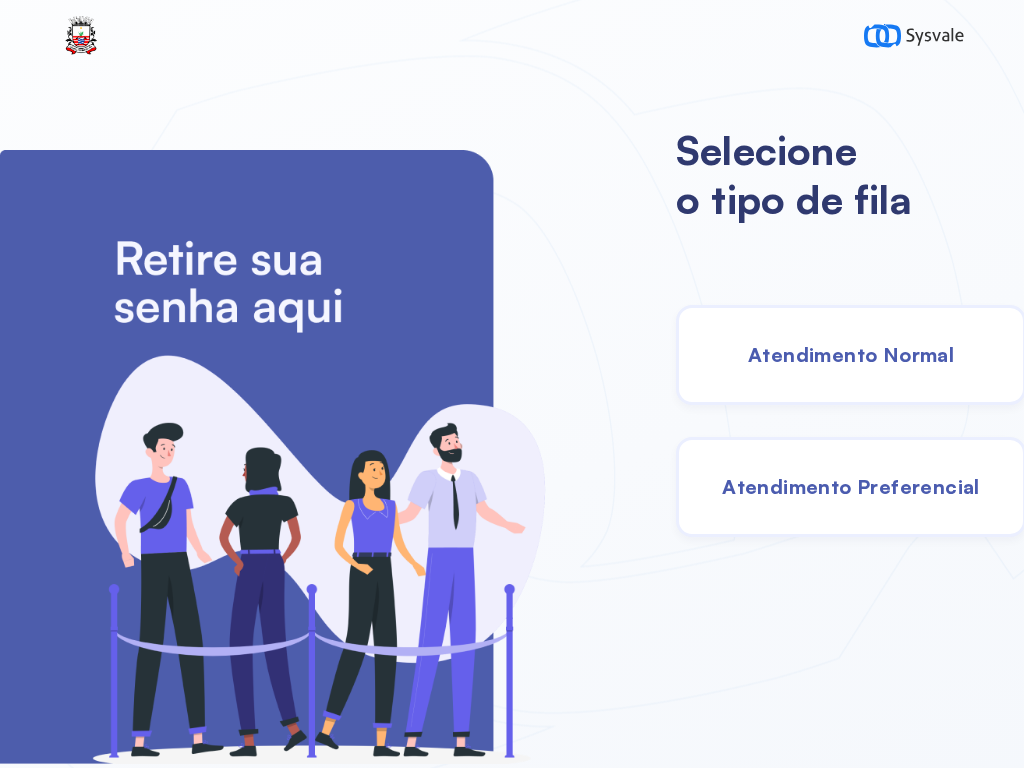 click on "Atendimento Preferencial" at bounding box center (851, 486) 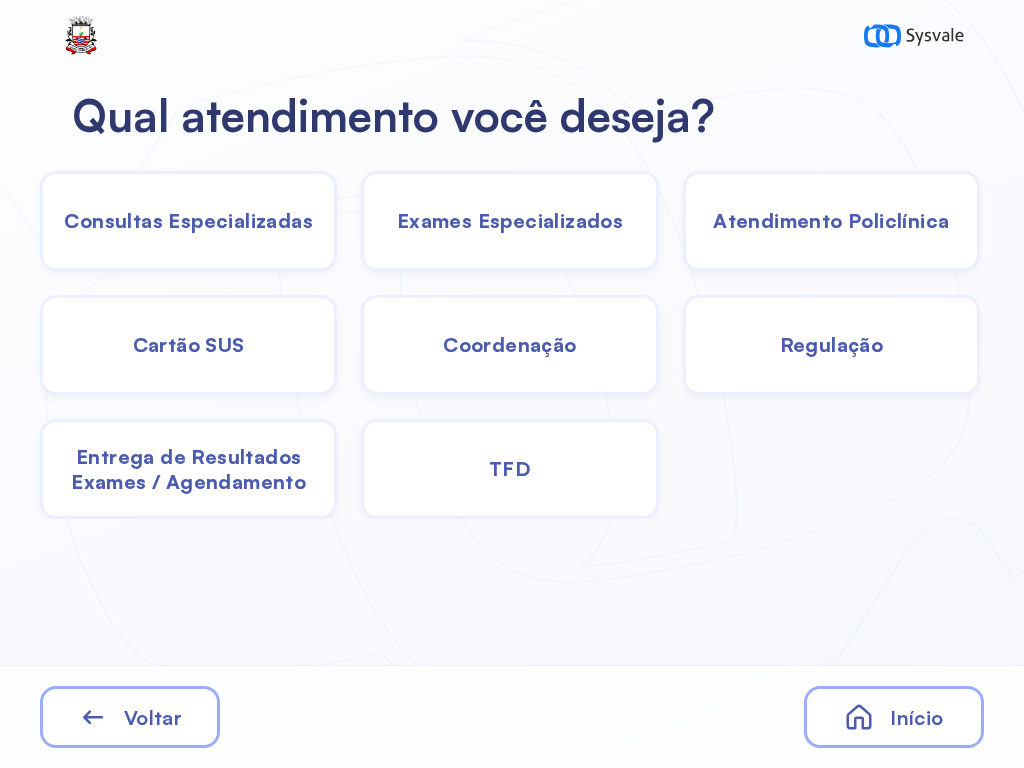 click on "Exames Especializados" at bounding box center (188, 220) 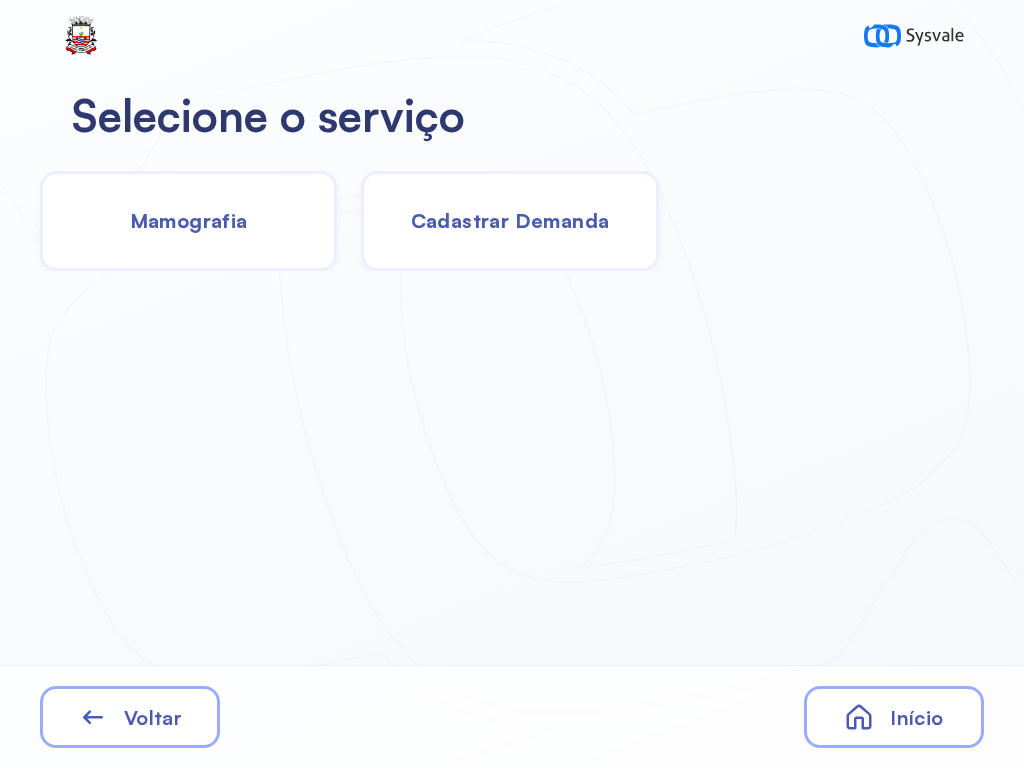 click on "Cadastrar Demanda" at bounding box center [510, 220] 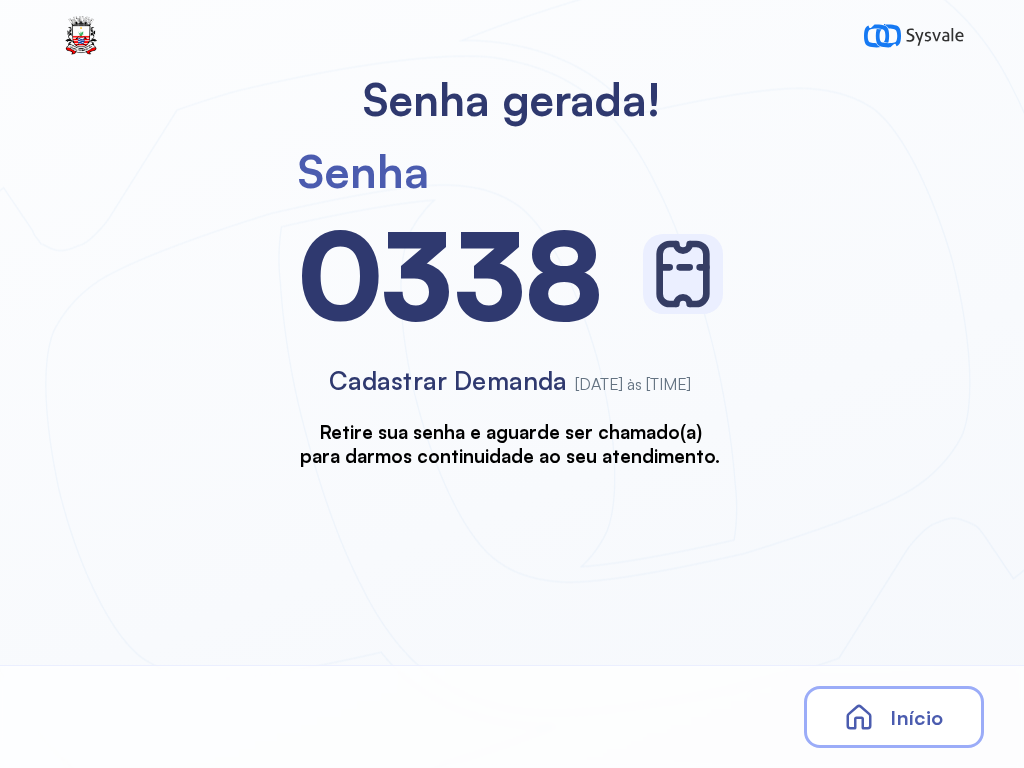 scroll, scrollTop: 0, scrollLeft: 0, axis: both 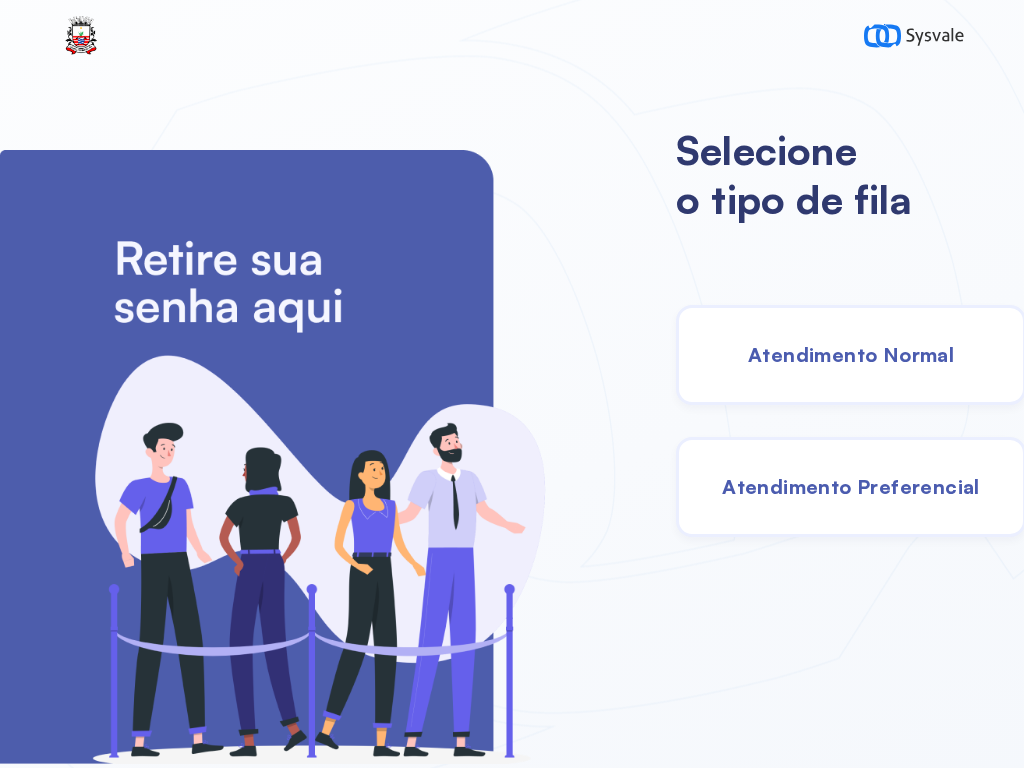 click on "Atendimento Preferencial" at bounding box center [851, 487] 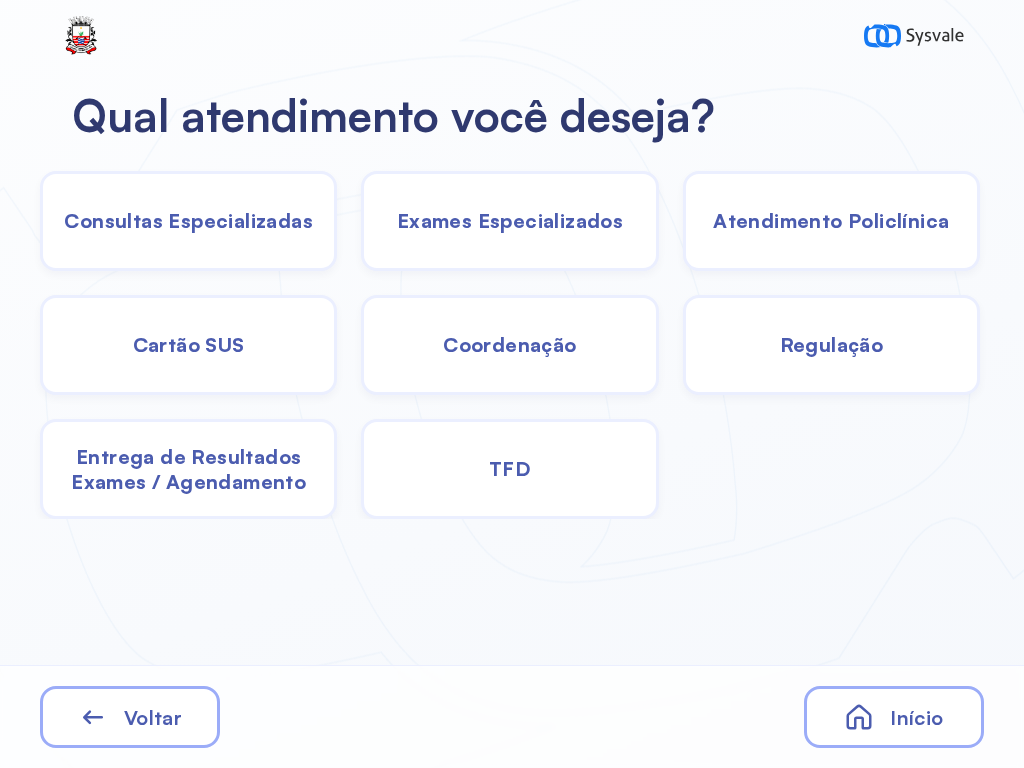 click on "Cartão SUS" at bounding box center [188, 220] 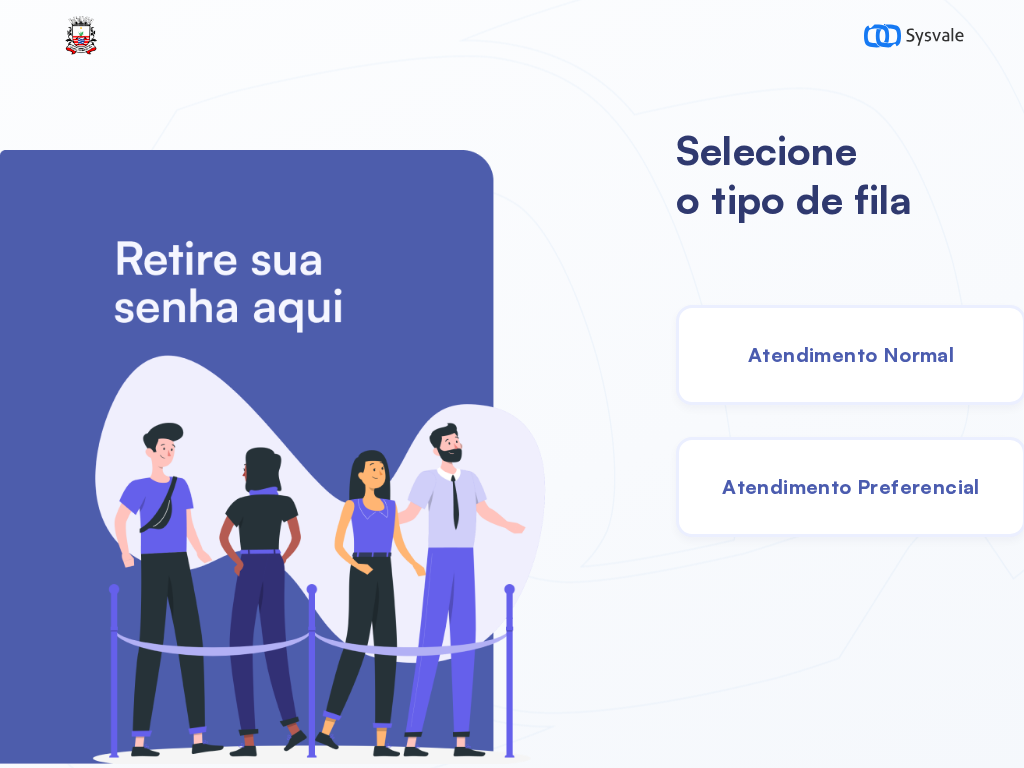 click on "Atendimento Normal" at bounding box center [851, 354] 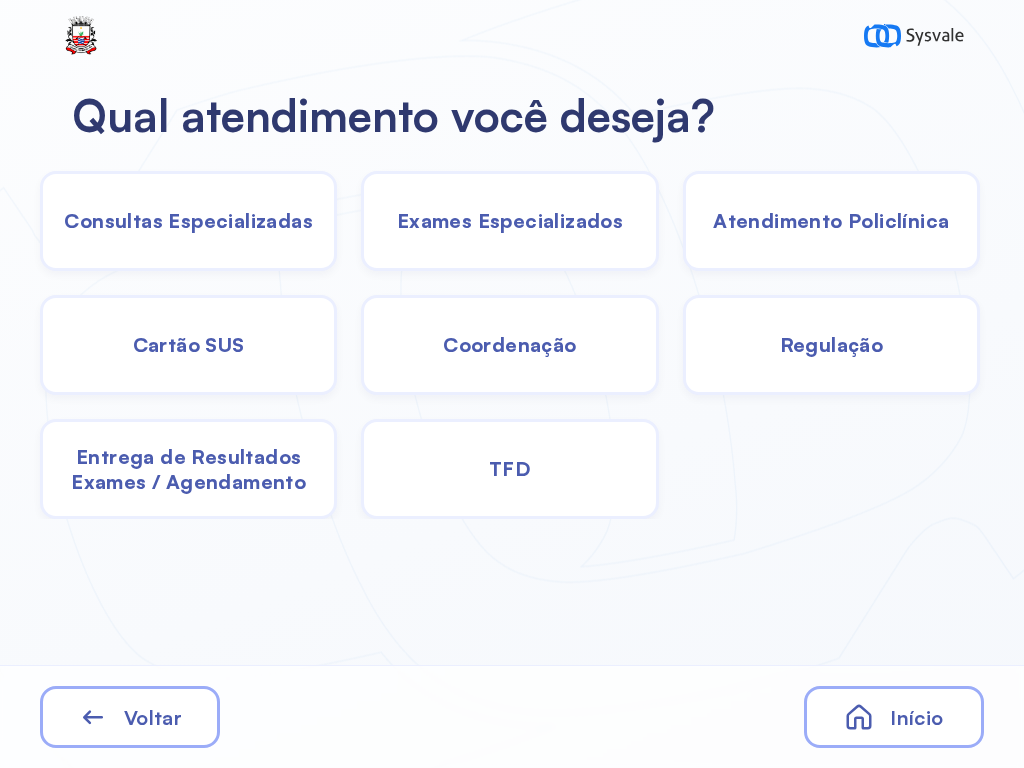 click on "Exames Especializados" at bounding box center (188, 220) 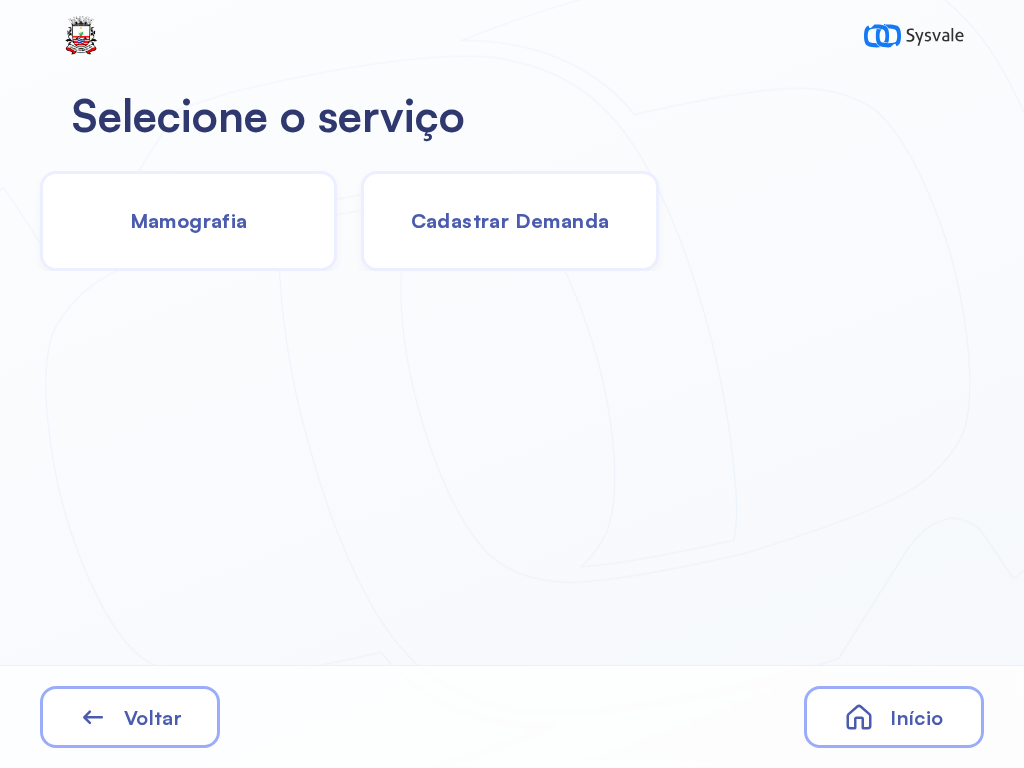 click on "Cadastrar Demanda" at bounding box center (510, 220) 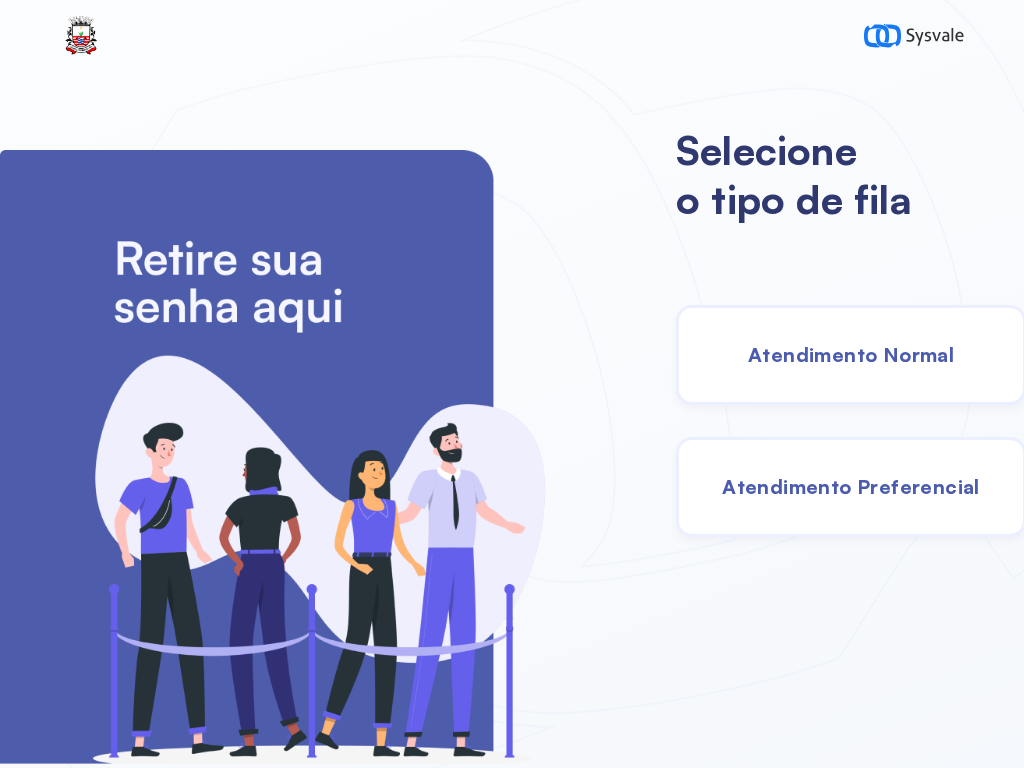 click on "Atendimento Normal" at bounding box center [851, 354] 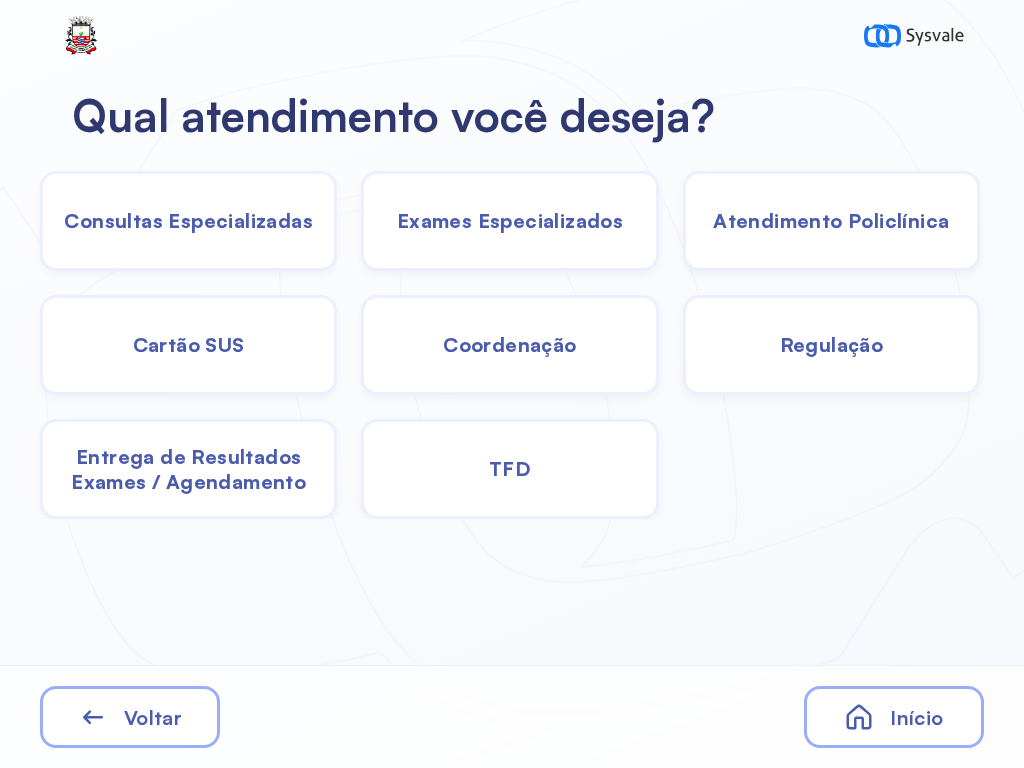 click on "Consultas Especializadas" at bounding box center [188, 220] 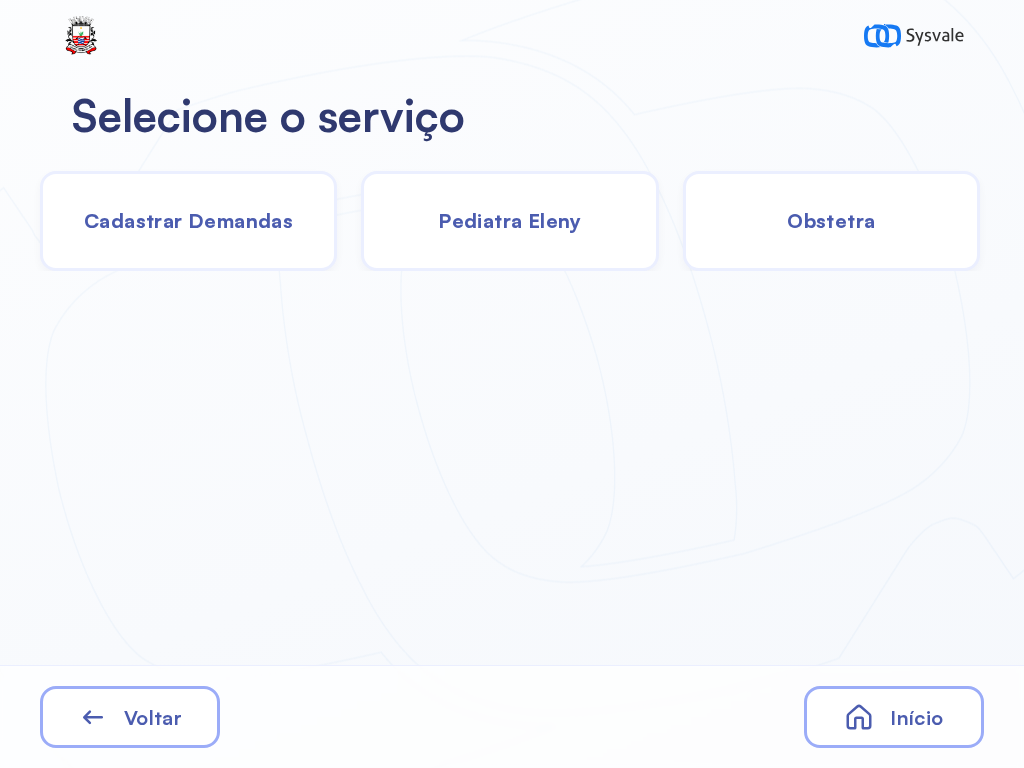 click on "Cadastrar Demandas" 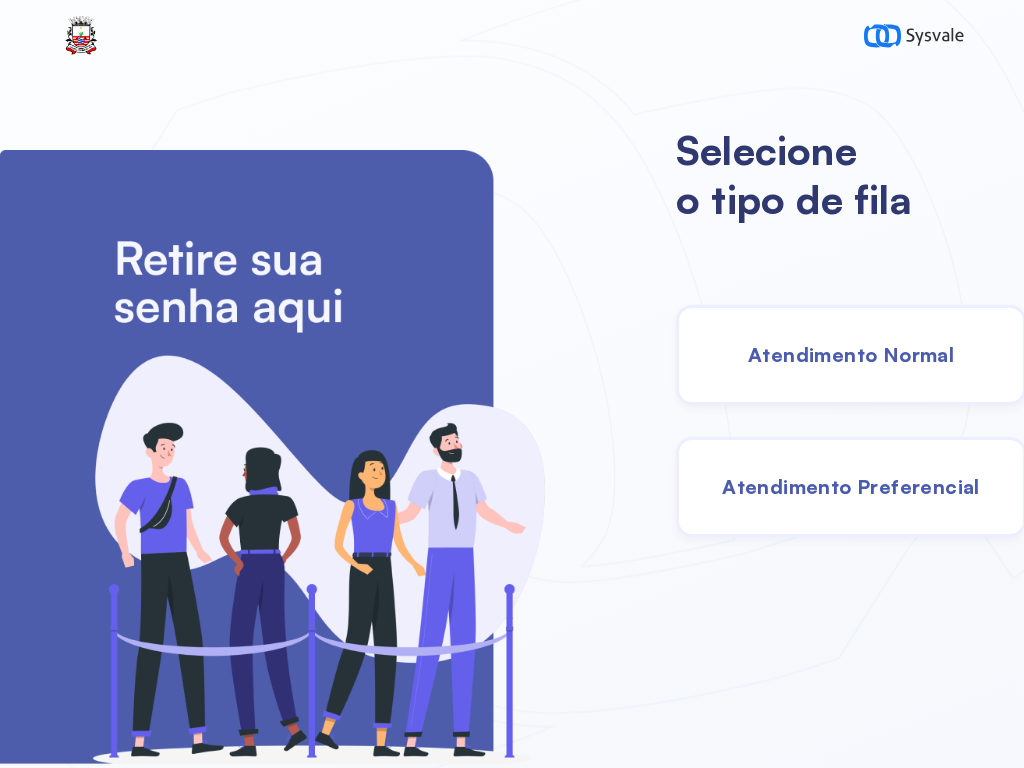 click on "Atendimento Normal" at bounding box center [851, 354] 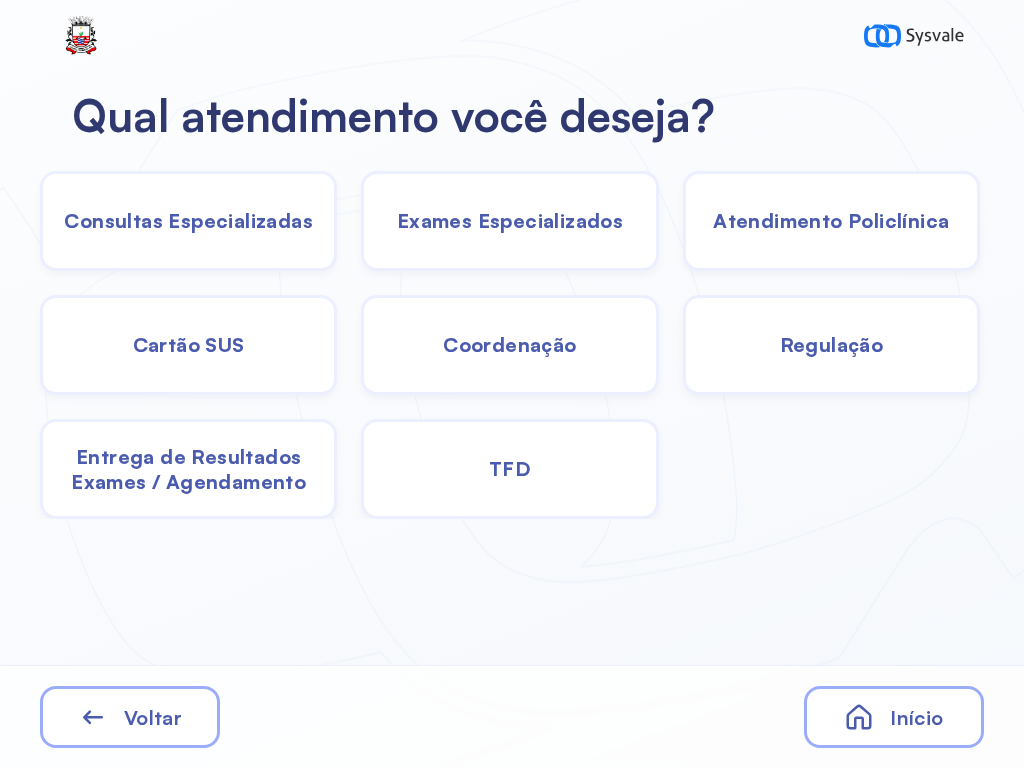 click on "Consultas Especializadas" at bounding box center [509, 221] 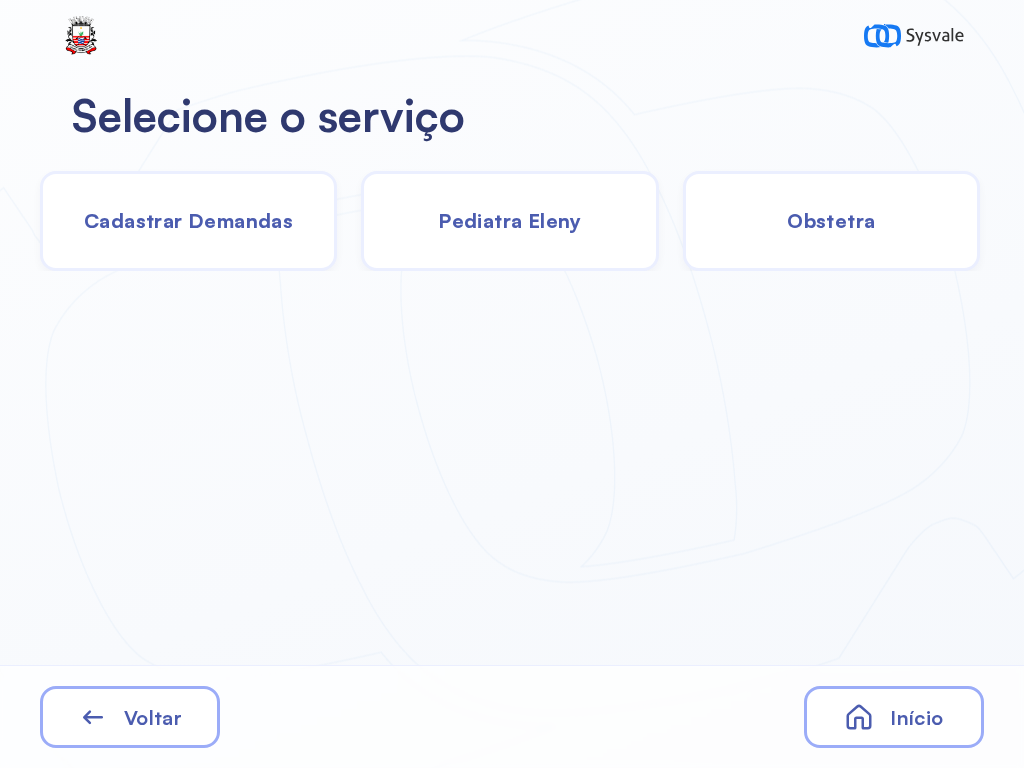 click on "Cadastrar Demandas" at bounding box center [188, 220] 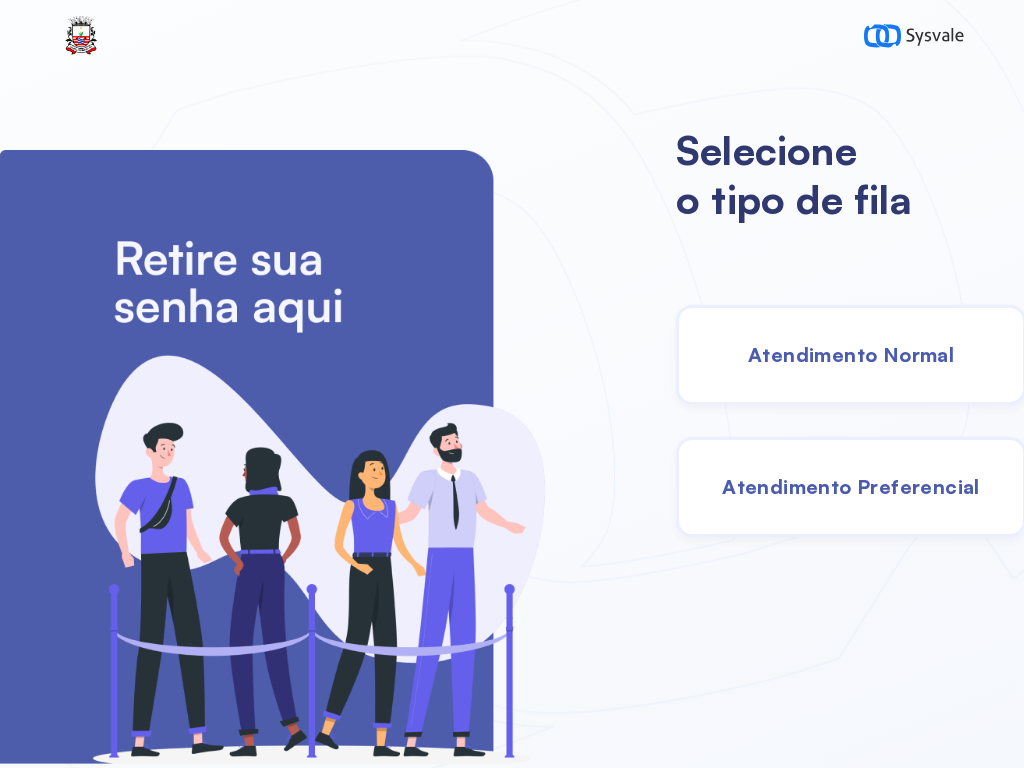 click on "Atendimento Normal" at bounding box center (851, 354) 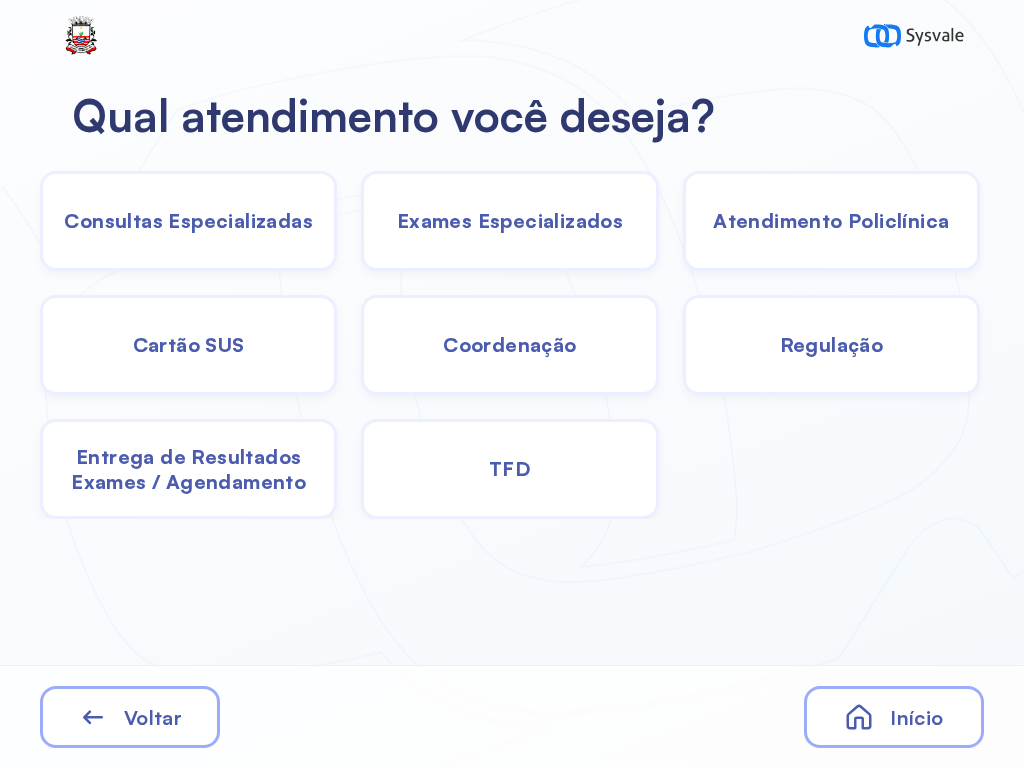 click on "Consultas Especializadas" at bounding box center [188, 220] 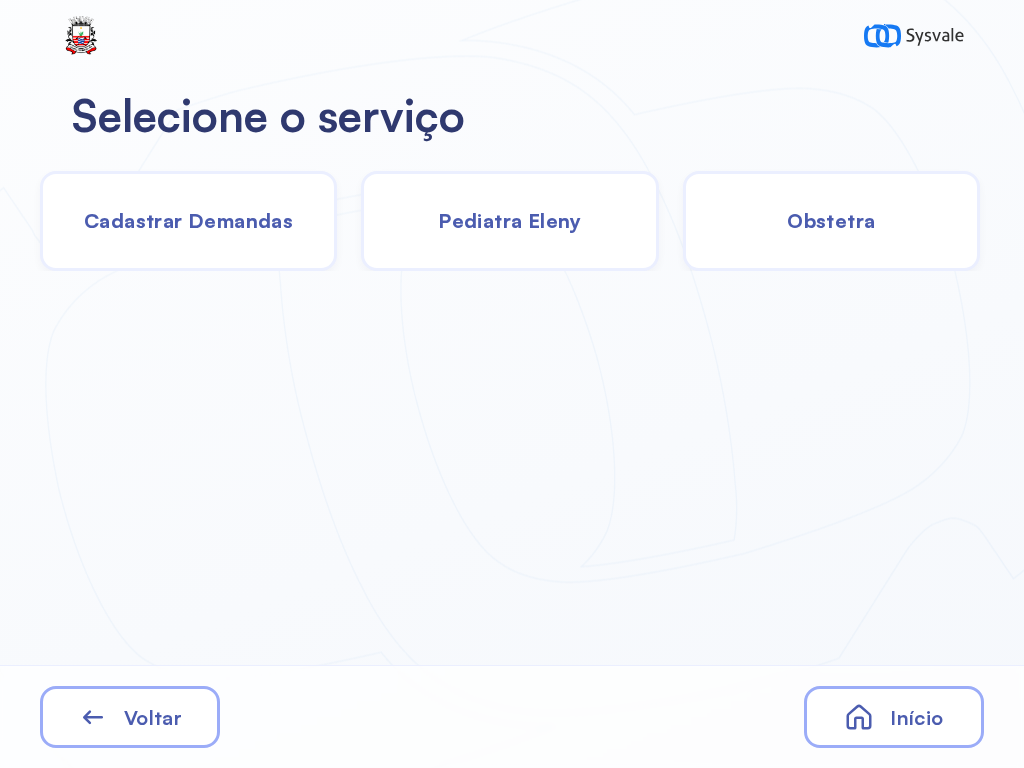 click on "Voltar" at bounding box center [130, 717] 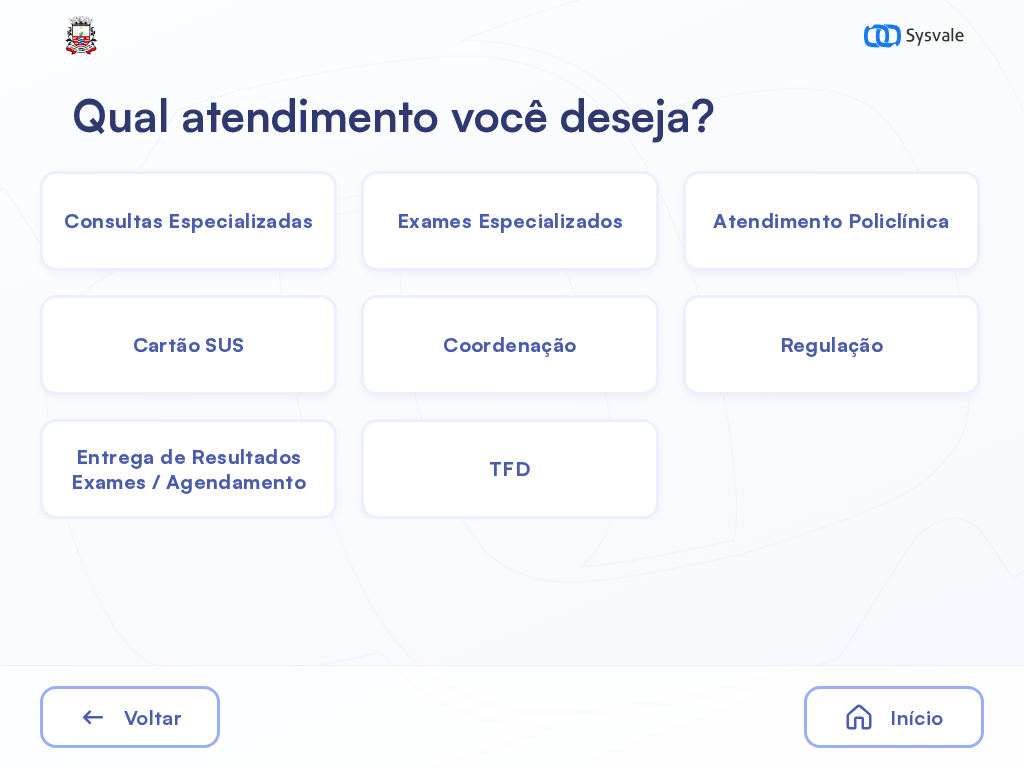 click on "TFD" 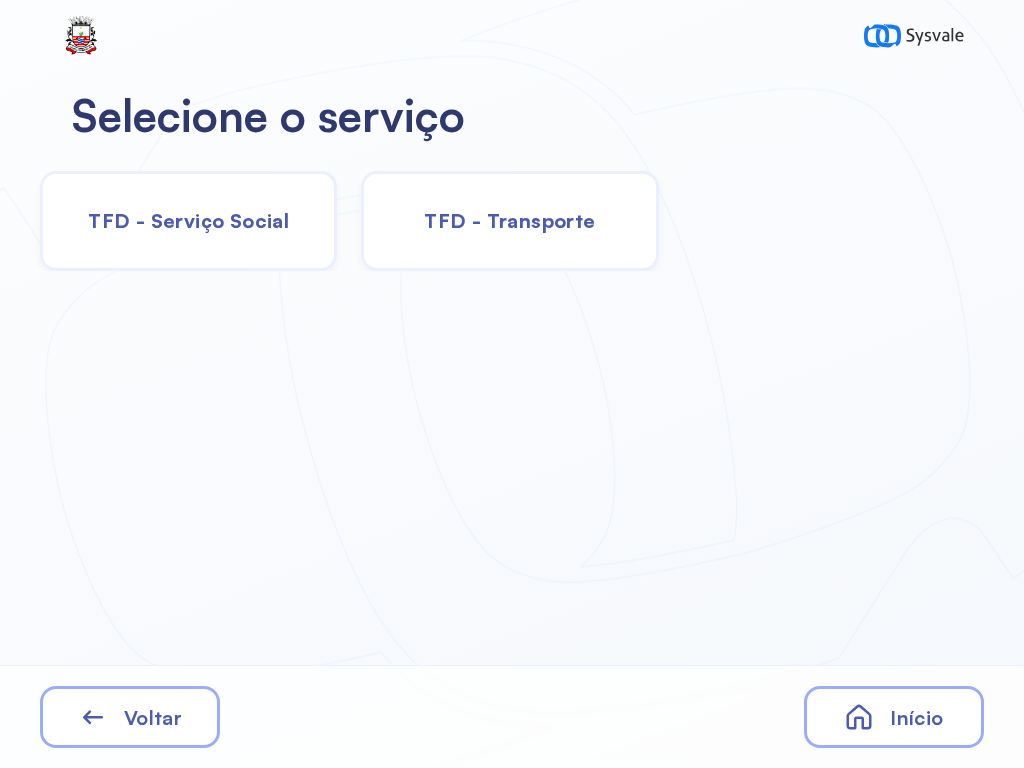 click on "TFD - Transporte" at bounding box center (509, 220) 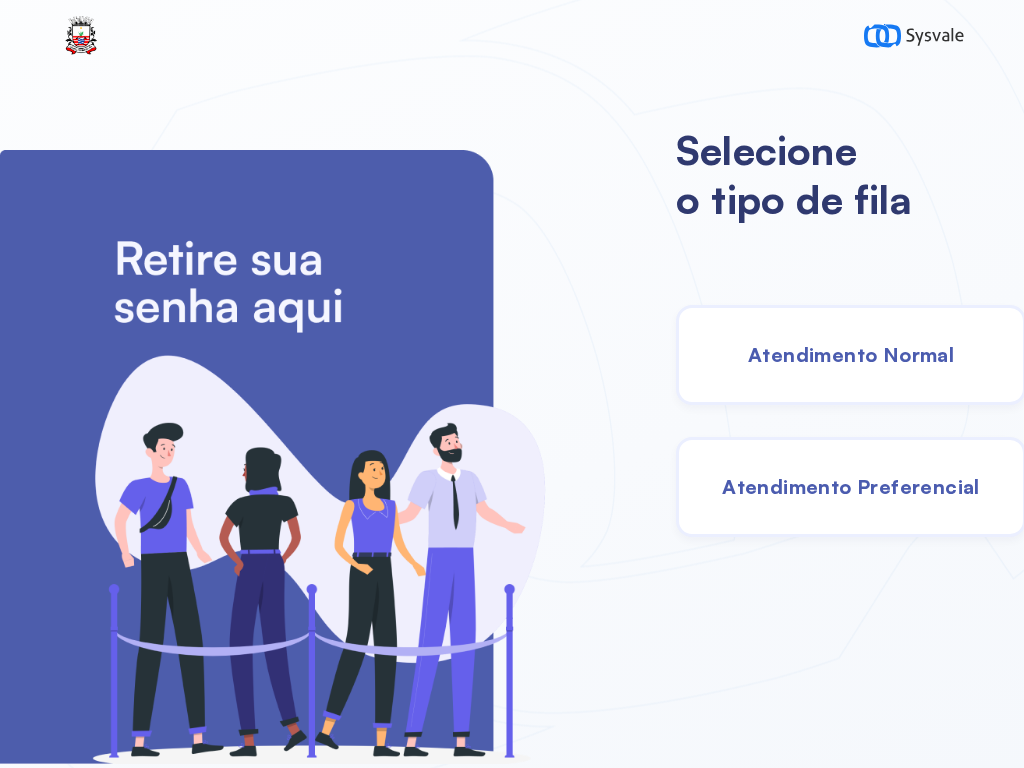click on "Atendimento Normal" at bounding box center [851, 354] 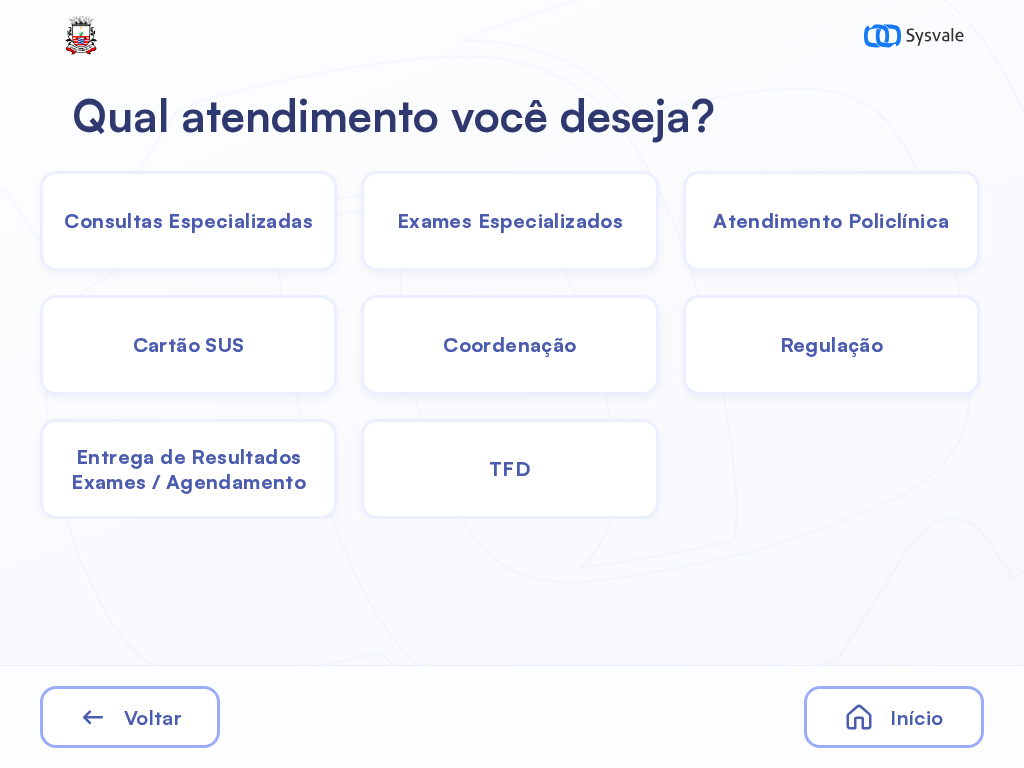 click on "Consultas Especializadas" at bounding box center (188, 220) 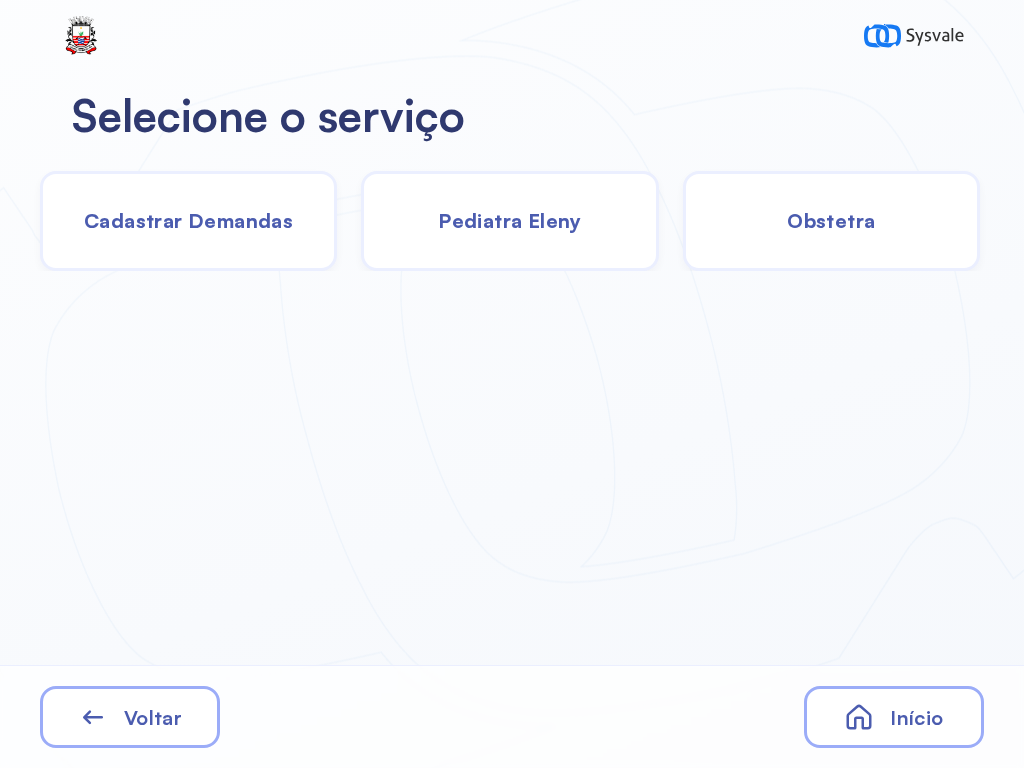 click on "Início" at bounding box center (894, 717) 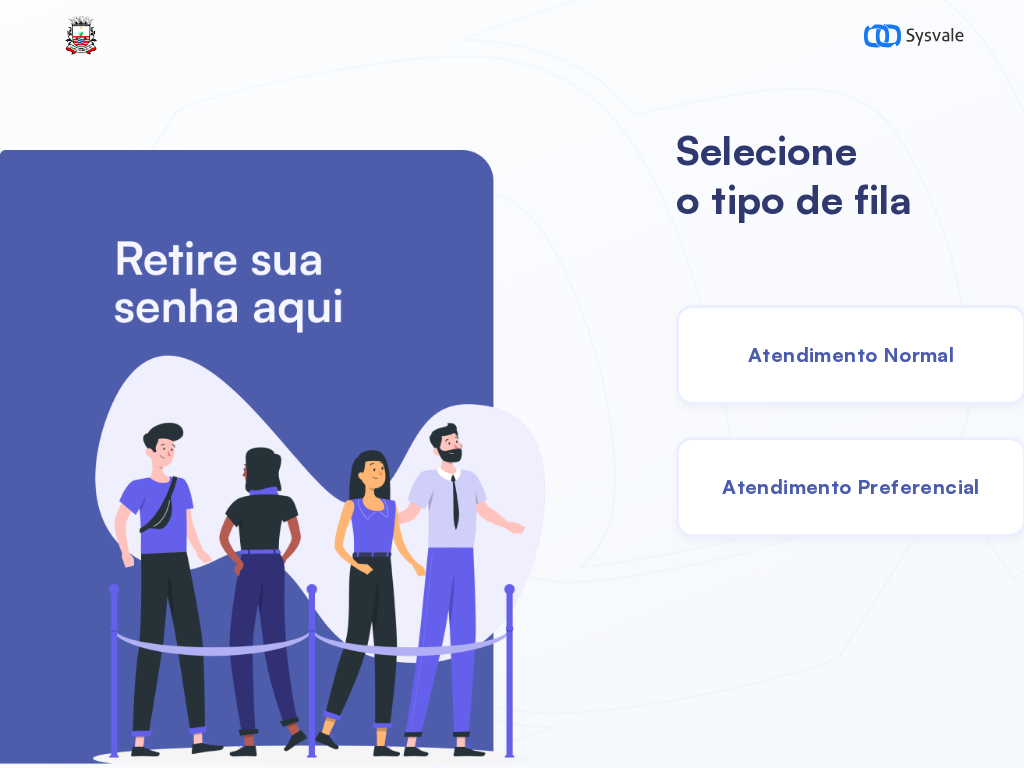 click on "Atendimento Normal" at bounding box center (851, 355) 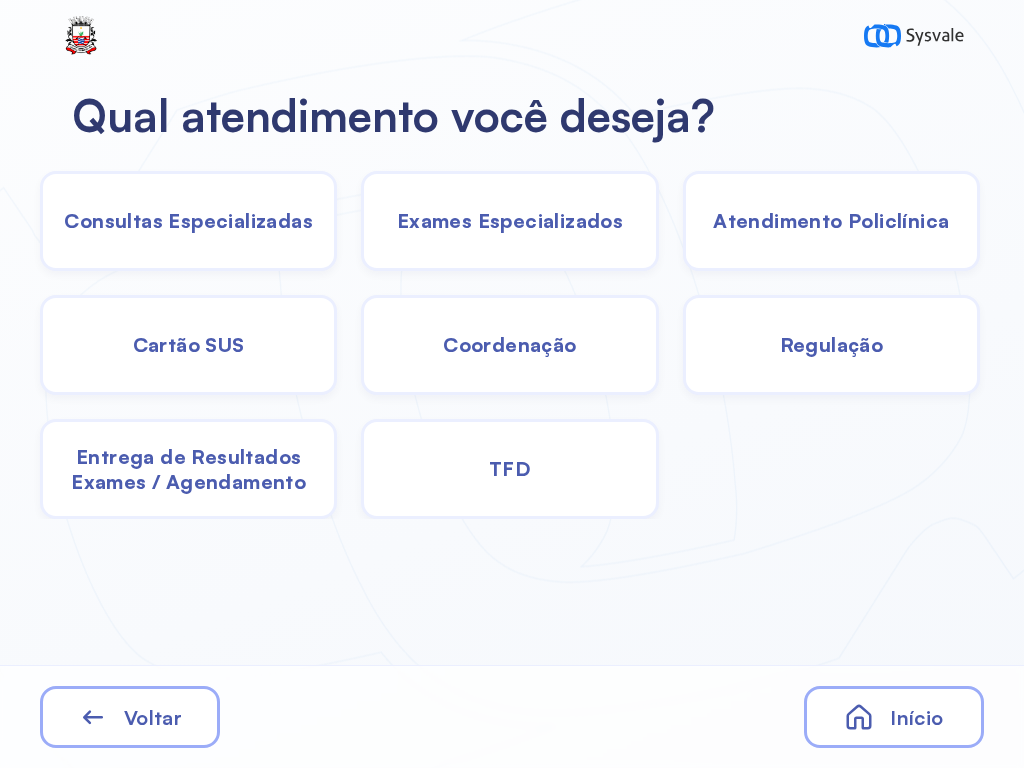 click on "Cartão SUS" at bounding box center [509, 345] 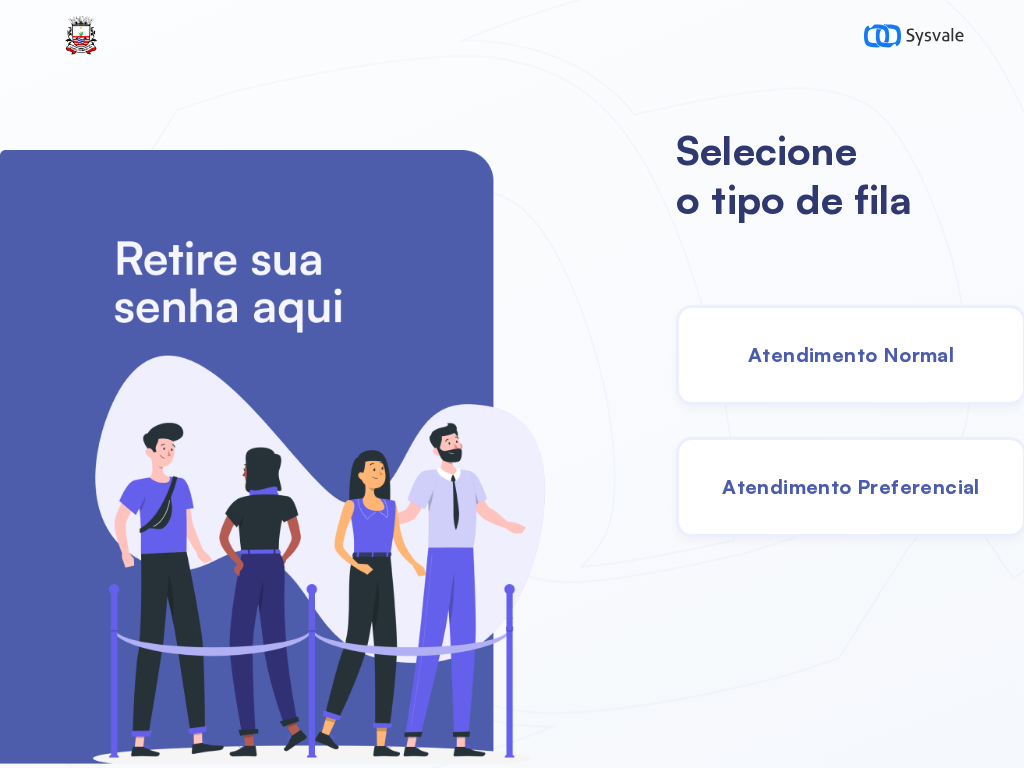 click on "Atendimento Normal" at bounding box center [851, 355] 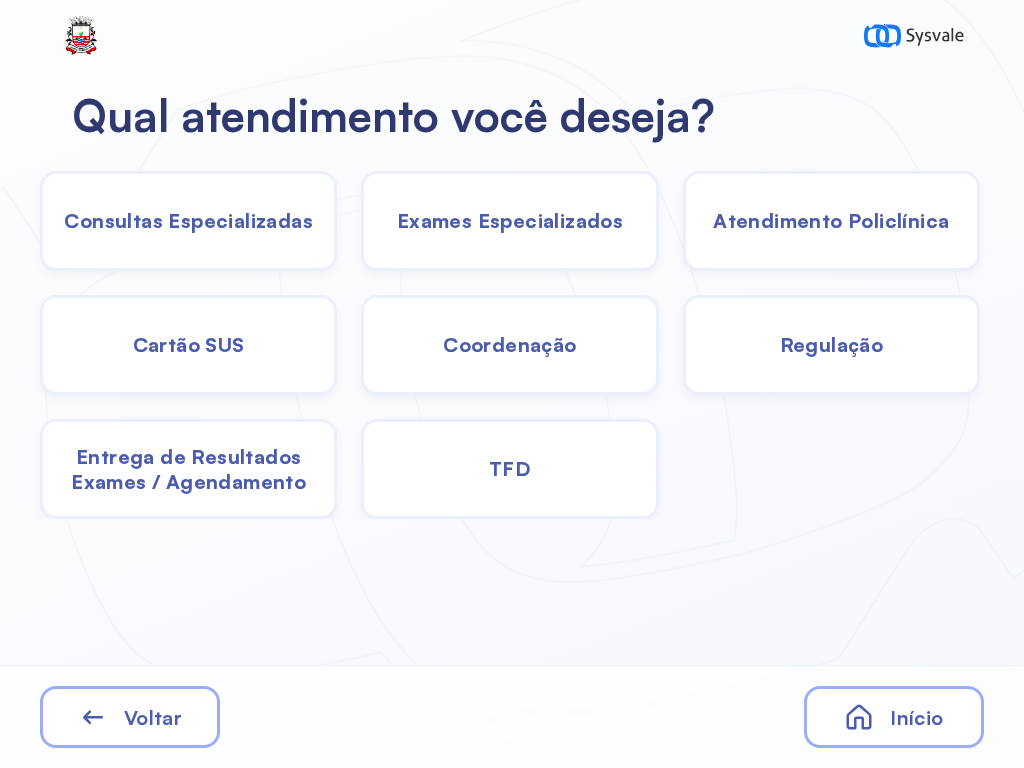 click on "Cartão SUS" at bounding box center (509, 345) 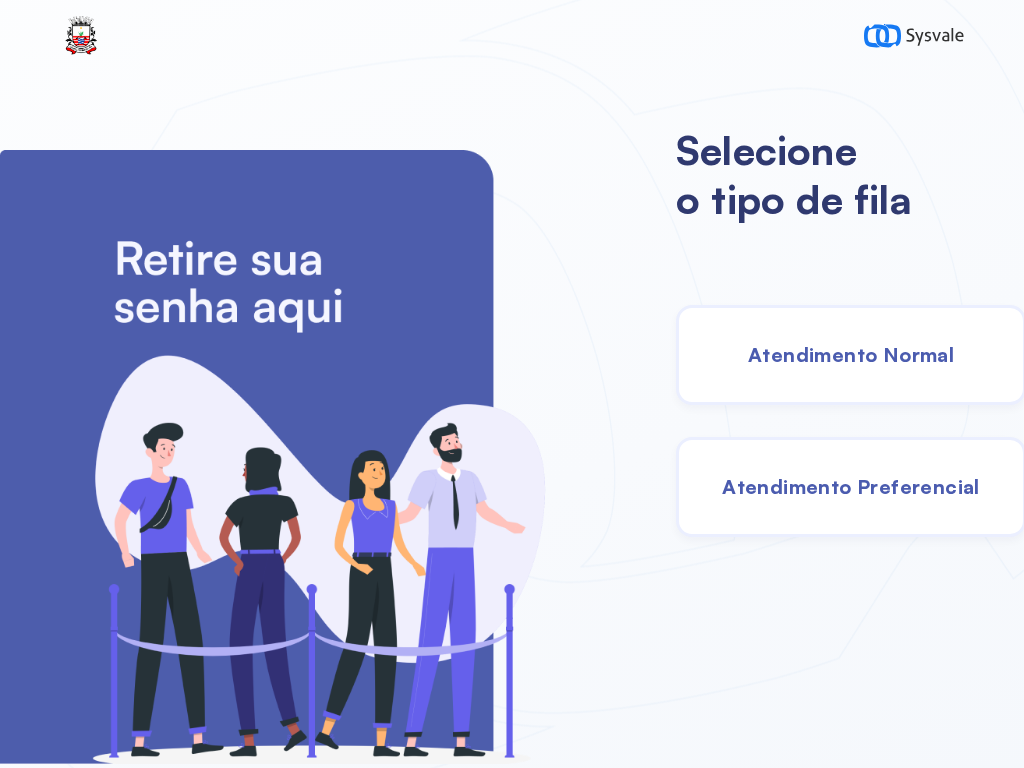 click on "Atendimento Normal" at bounding box center [851, 355] 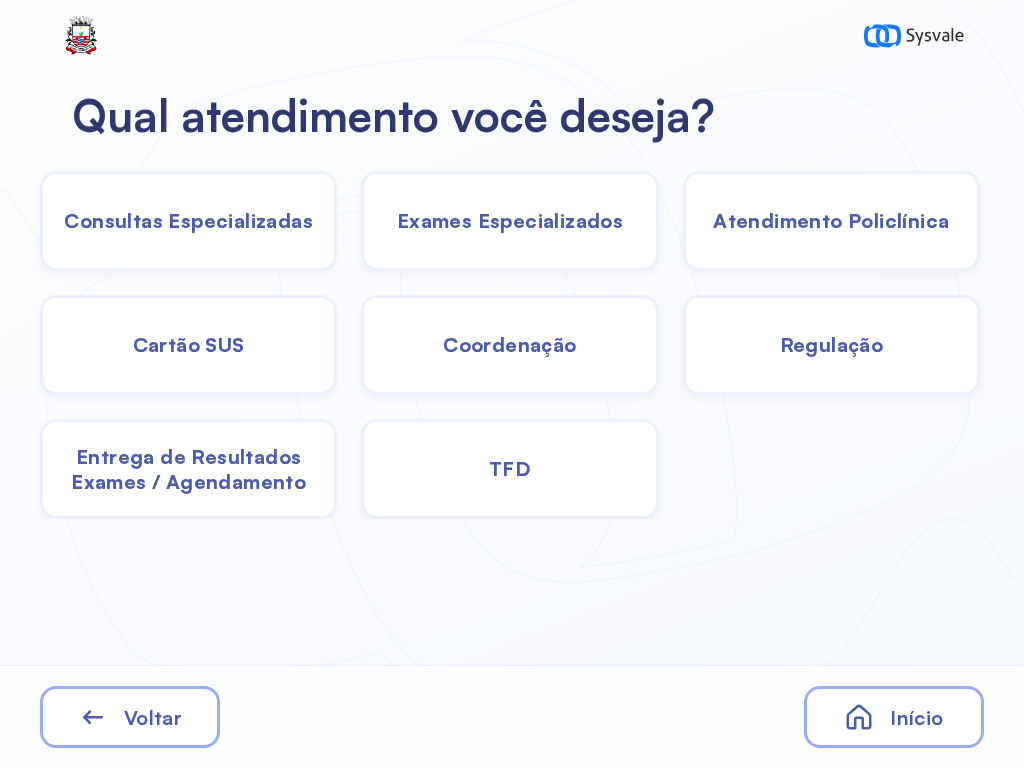 click on "TFD" 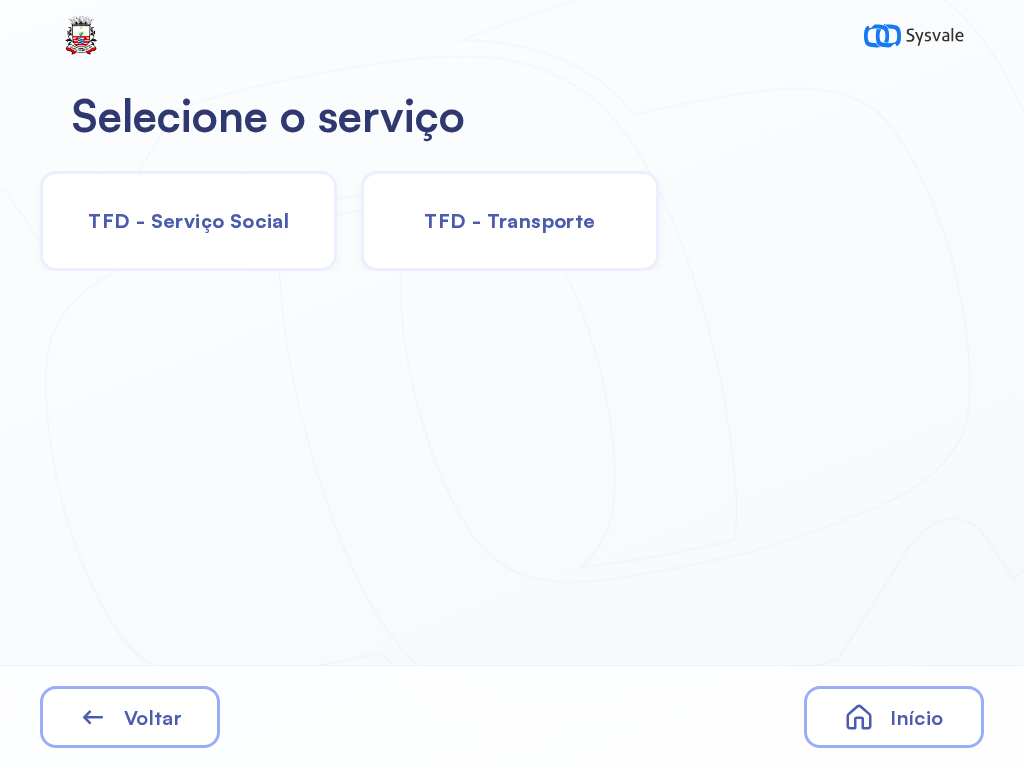 click on "TFD - Serviço Social" at bounding box center [188, 220] 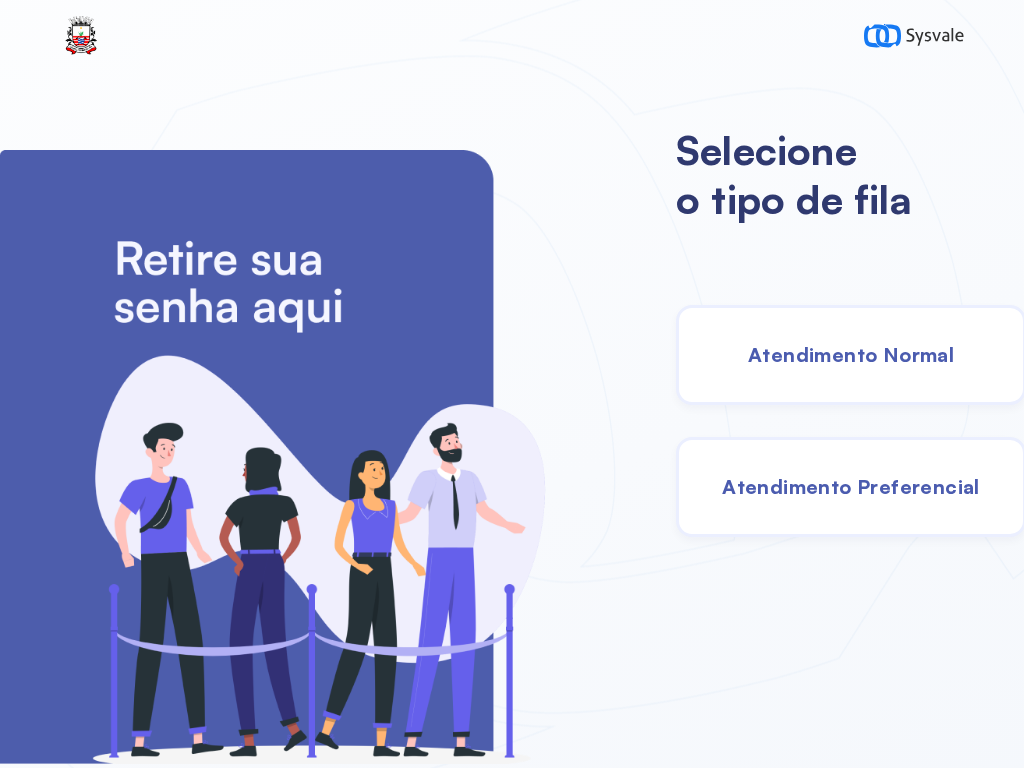 click on "Atendimento Normal" at bounding box center (851, 355) 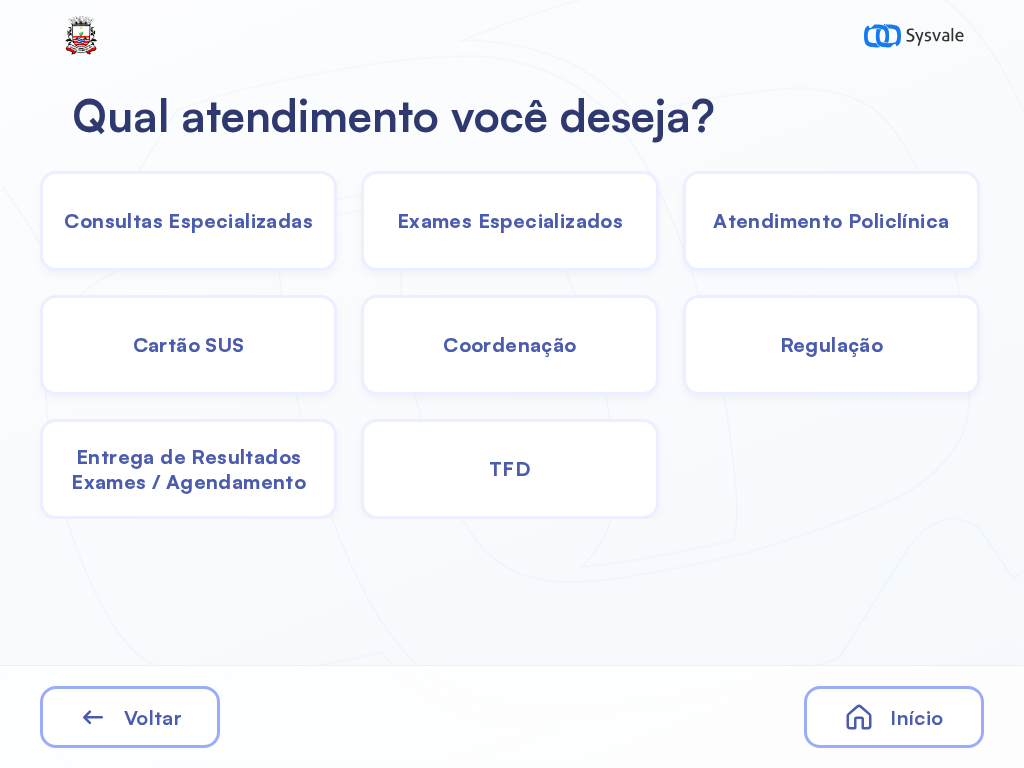 click on "Exames Especializados" at bounding box center (188, 220) 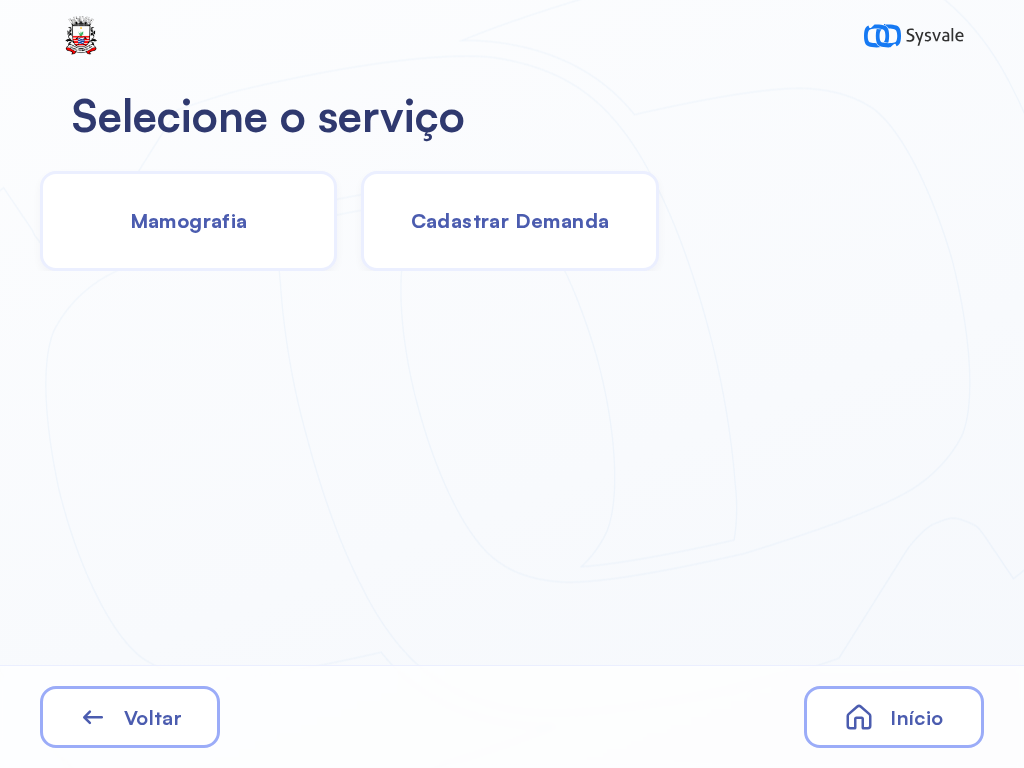 click on "Cadastrar Demanda" at bounding box center (510, 220) 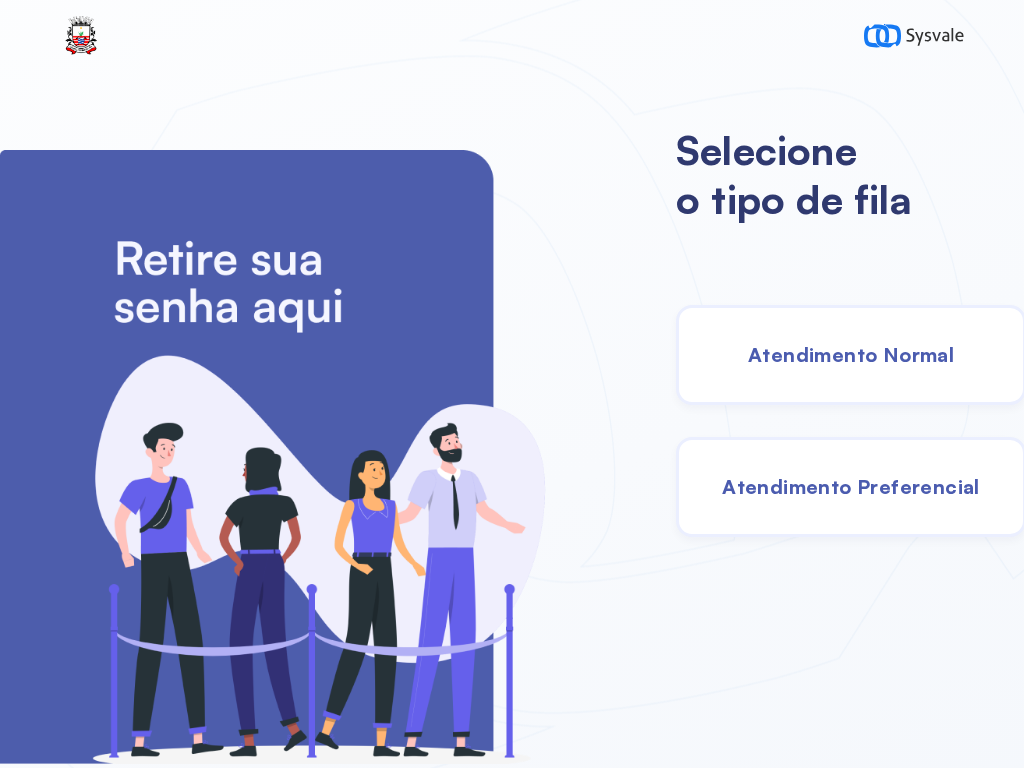 click on "Atendimento Normal" at bounding box center (851, 354) 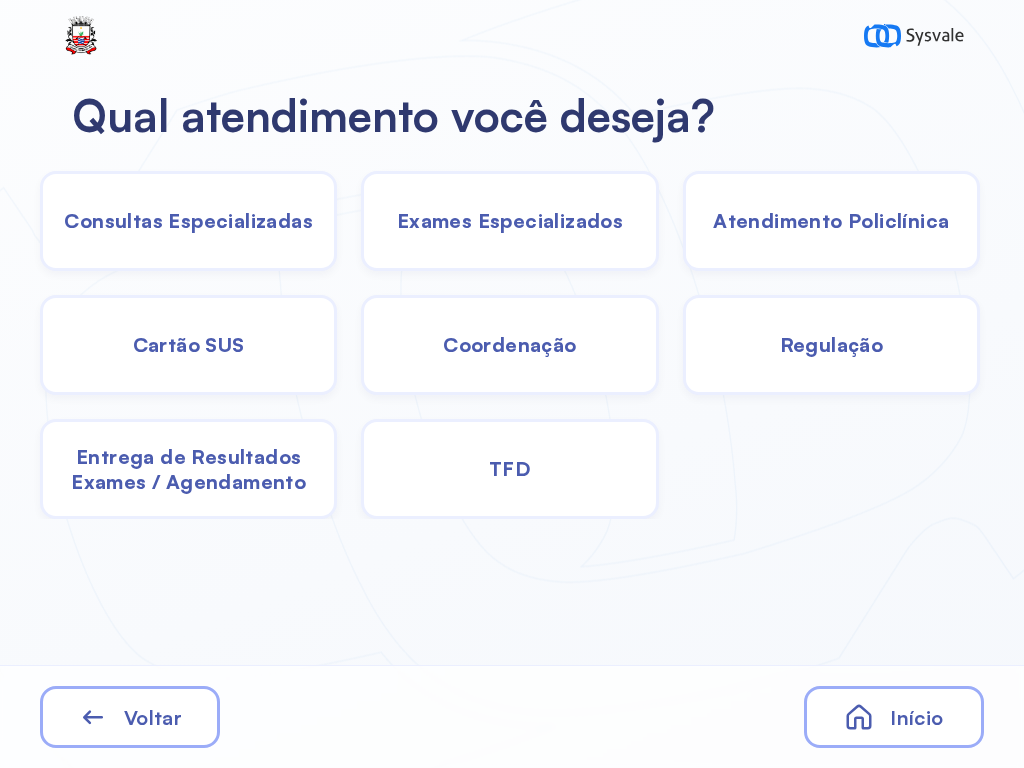 click on "Exames Especializados" at bounding box center [188, 220] 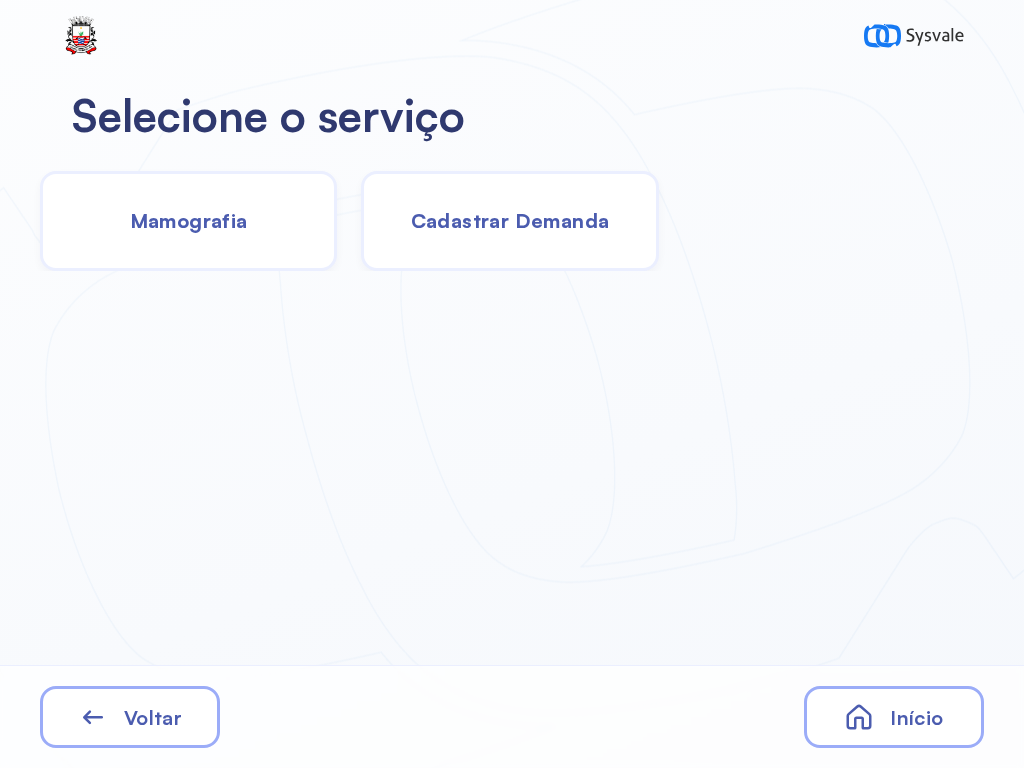 click on "Cadastrar Demanda" at bounding box center (510, 220) 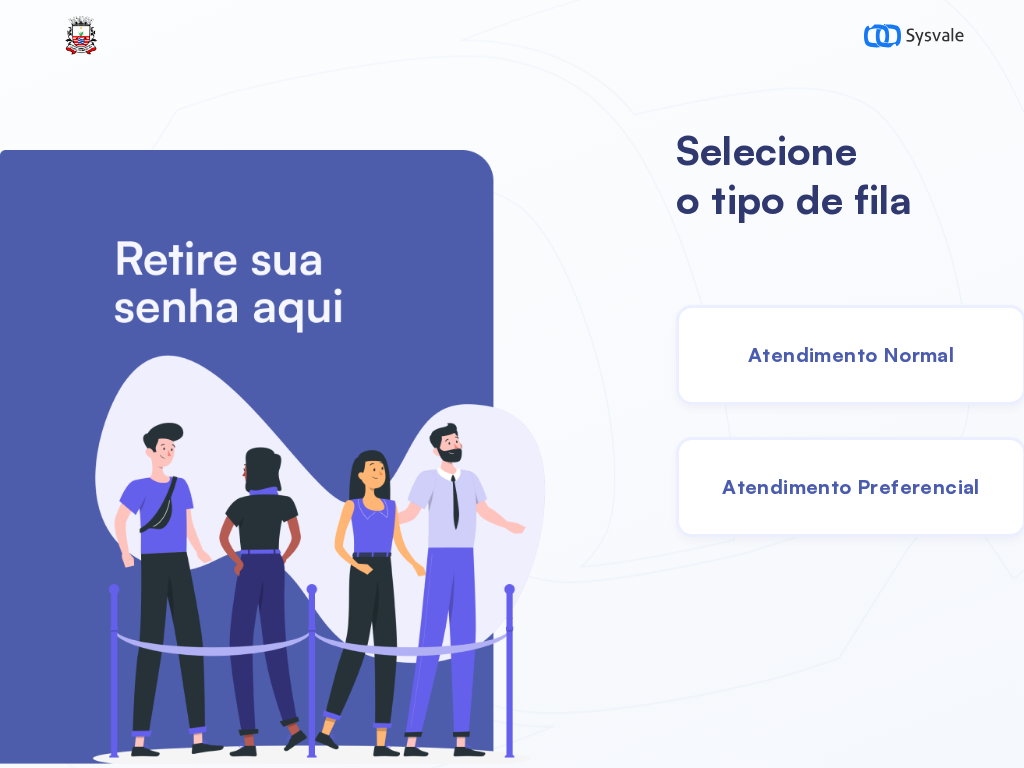 click on "Atendimento Normal" at bounding box center [851, 354] 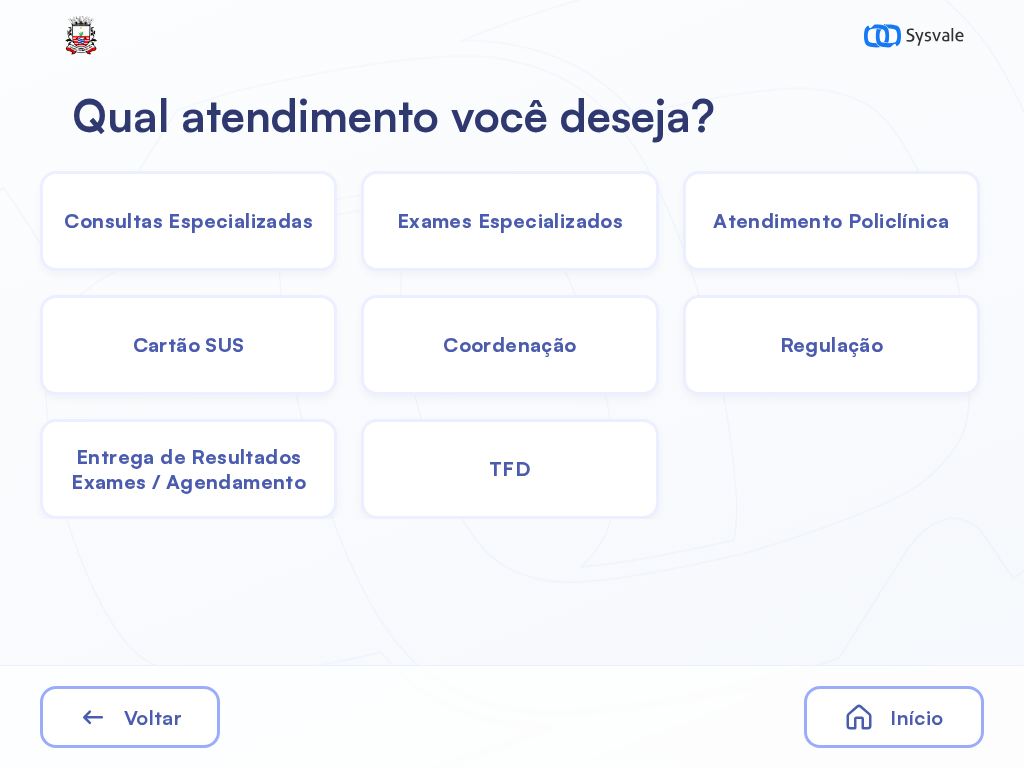 click on "Exames Especializados" at bounding box center (188, 220) 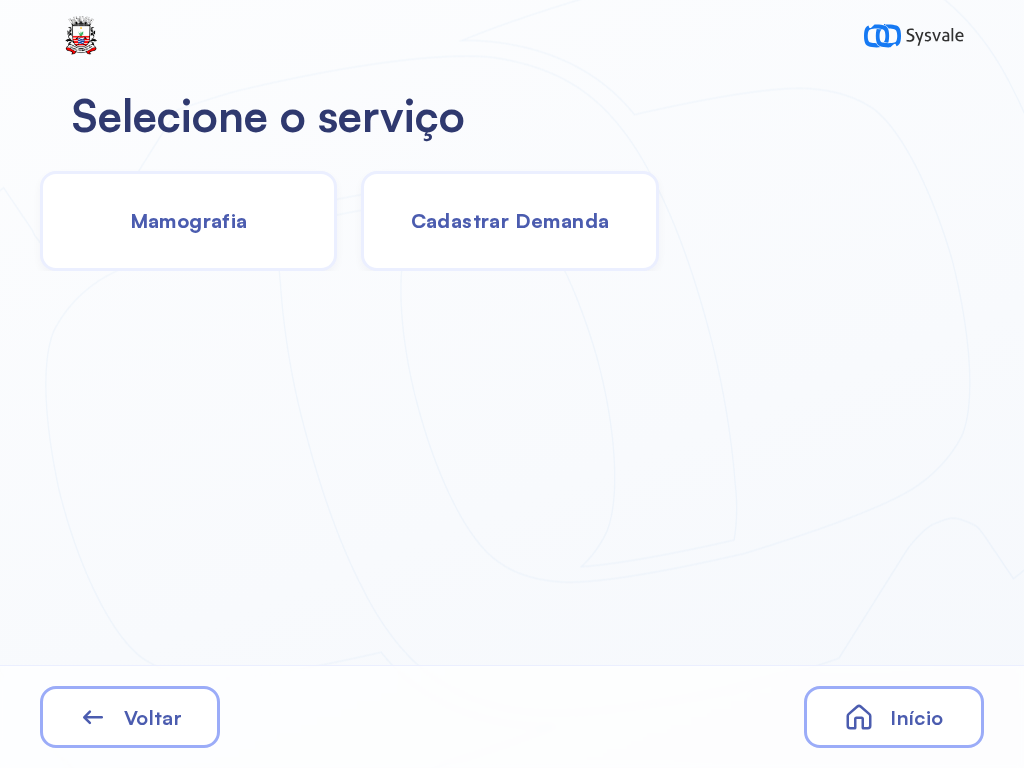 click on "Cadastrar Demanda" at bounding box center [510, 220] 